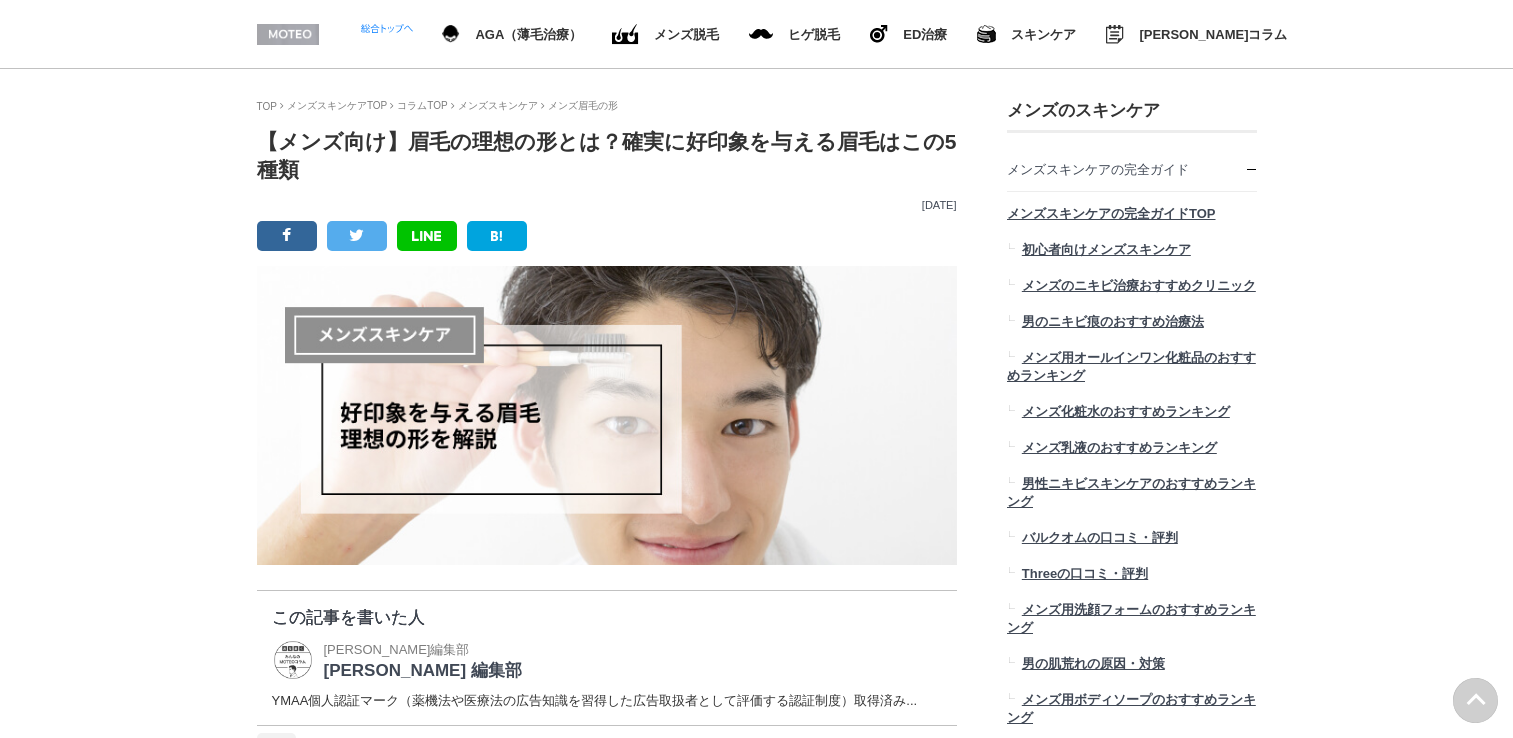 scroll, scrollTop: 1700, scrollLeft: 0, axis: vertical 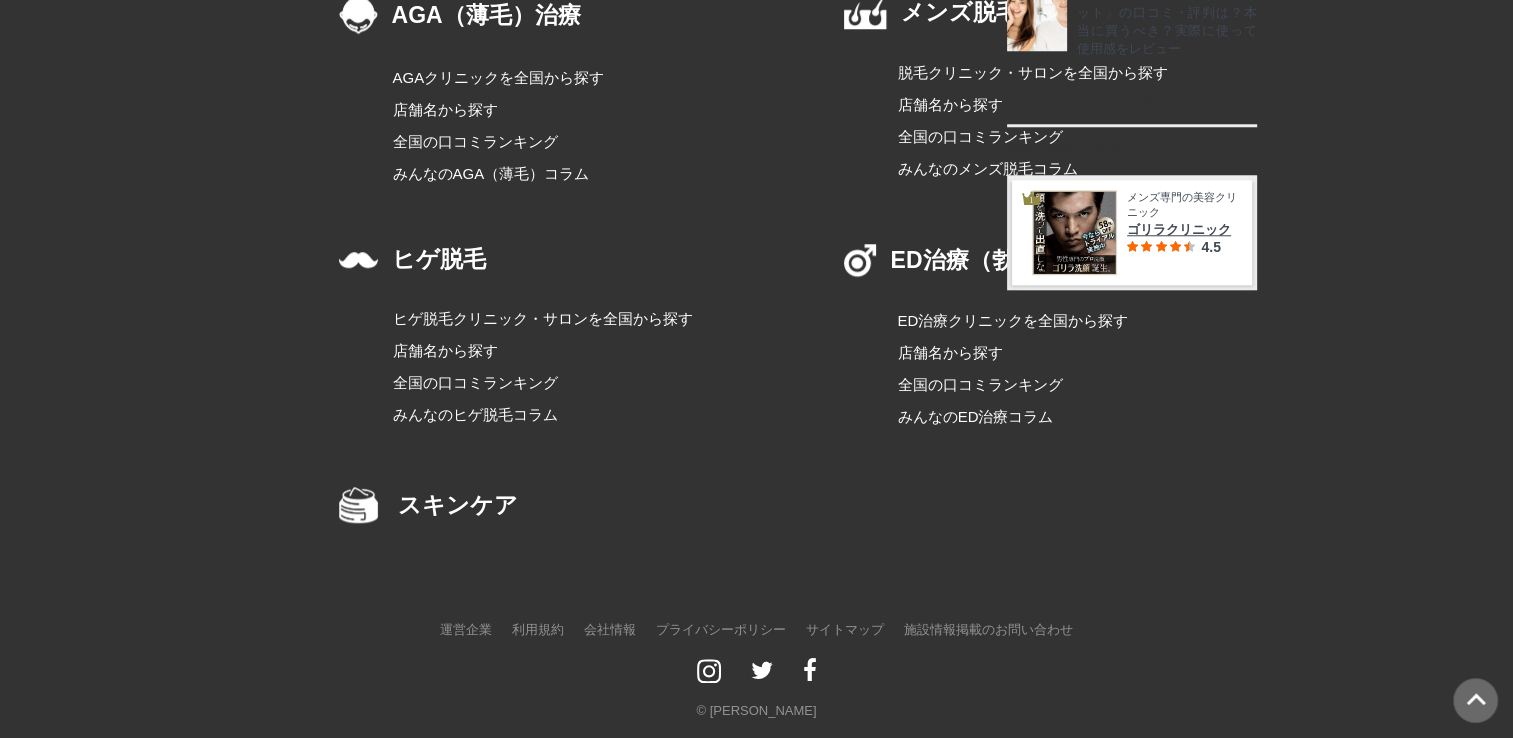 click on "ヒゲ脱毛クリニック・サロンを全国から探す" at bounding box center [543, 319] 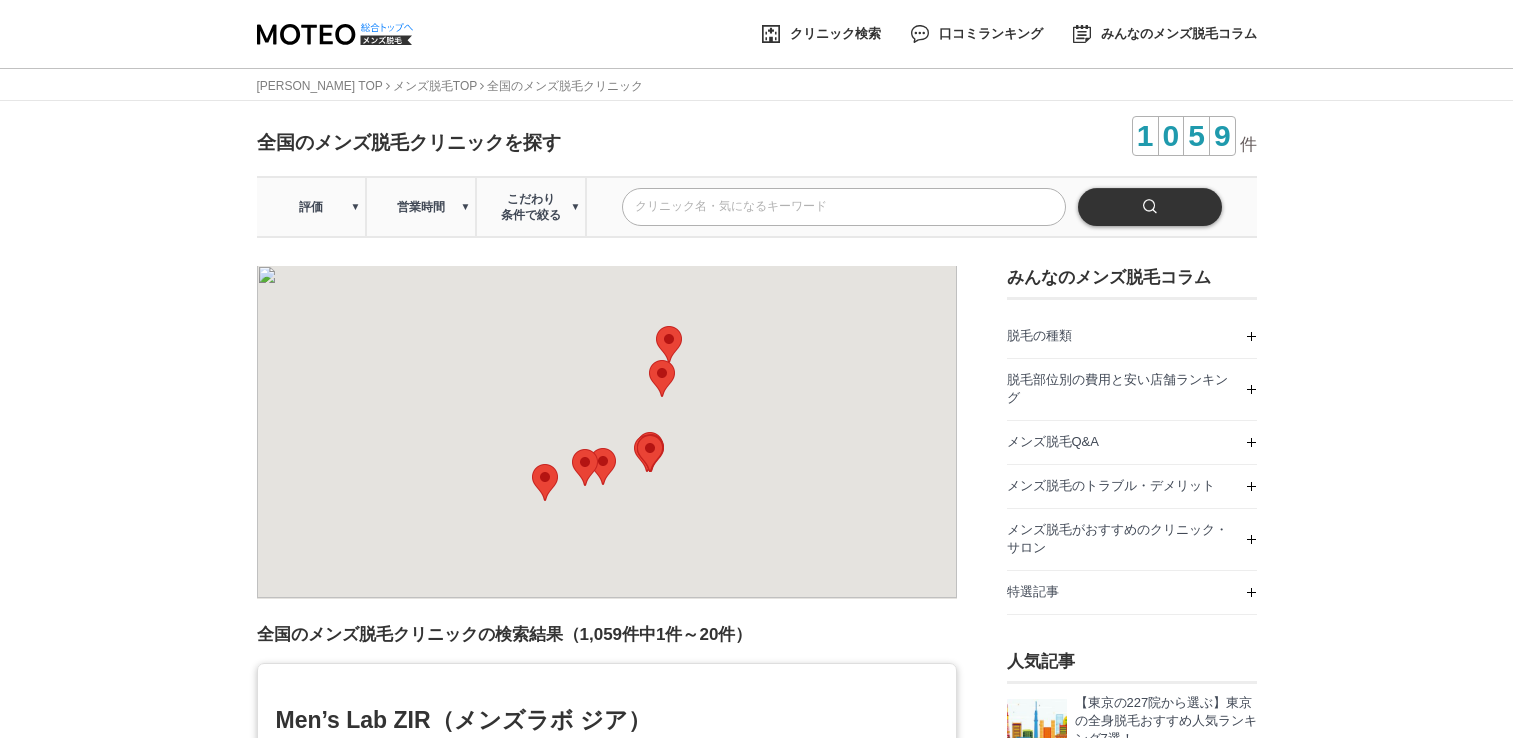 scroll, scrollTop: 0, scrollLeft: 0, axis: both 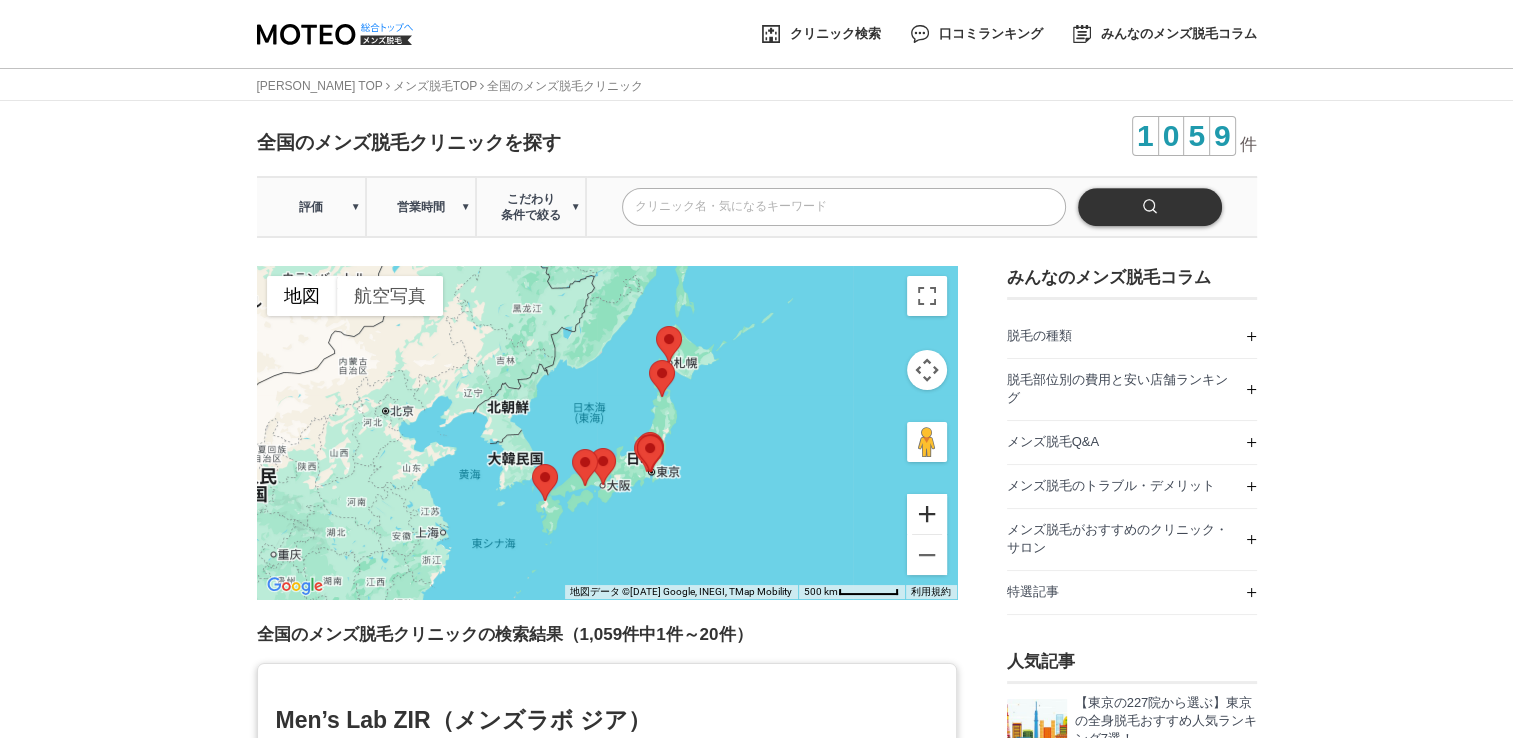 click at bounding box center [927, 514] 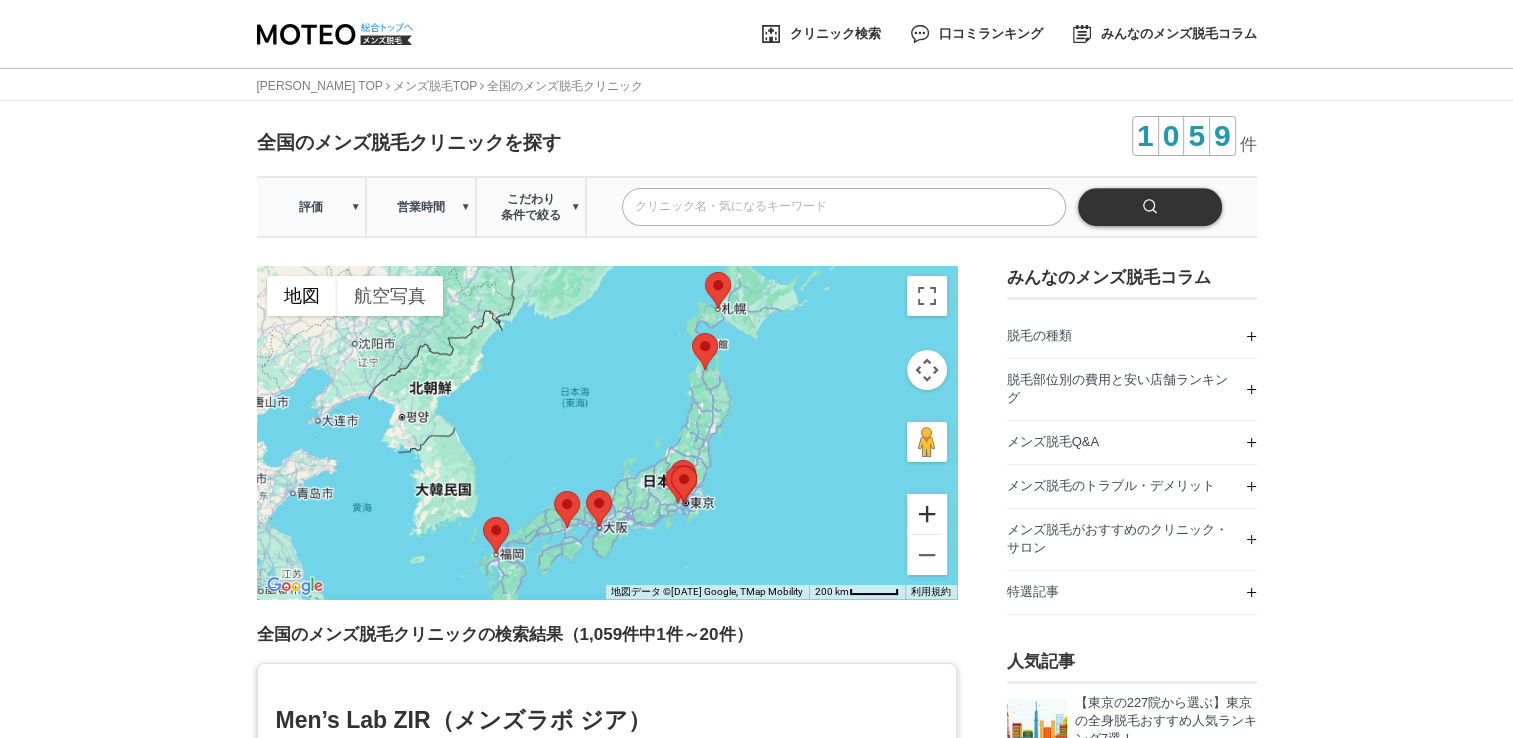 click at bounding box center [927, 514] 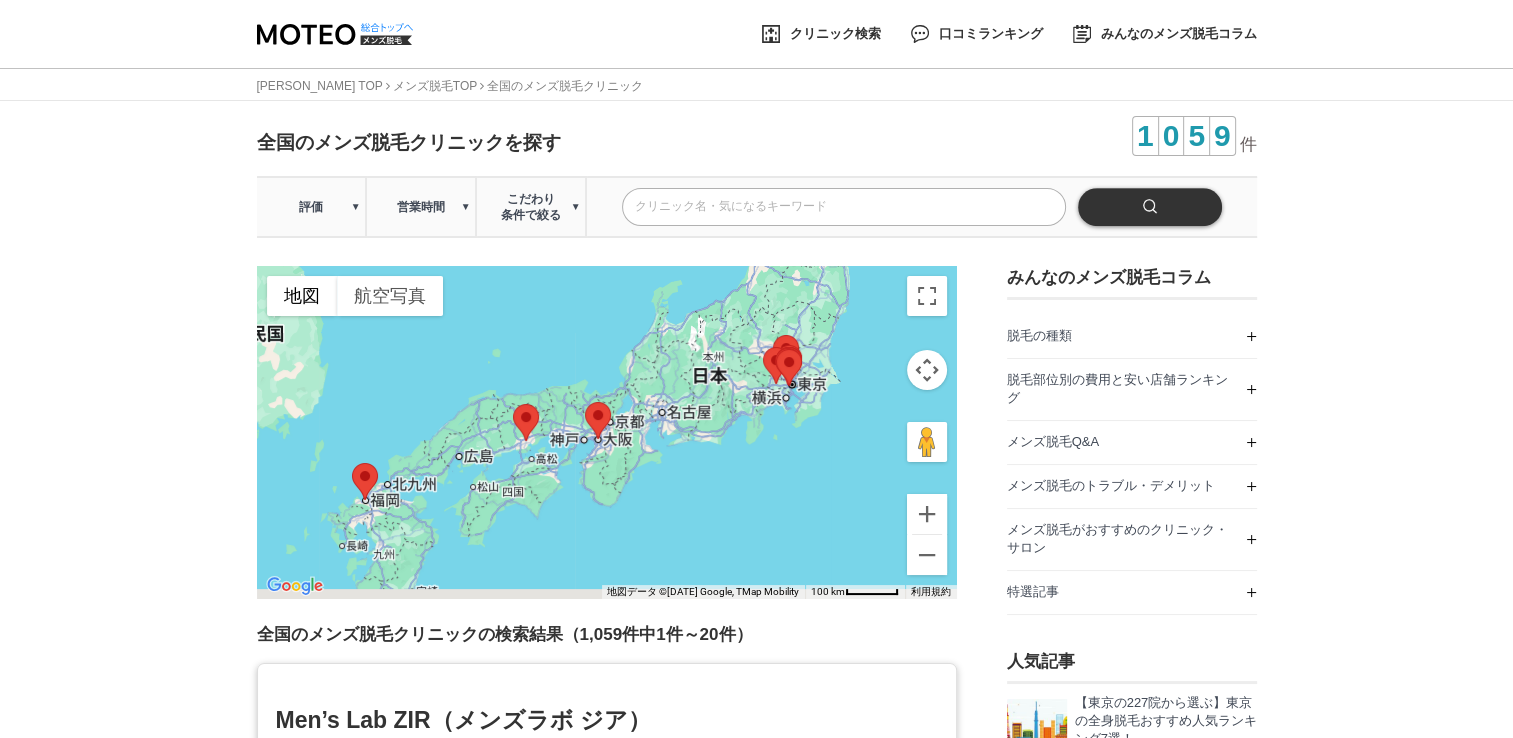 drag, startPoint x: 638, startPoint y: 510, endPoint x: 647, endPoint y: 297, distance: 213.19006 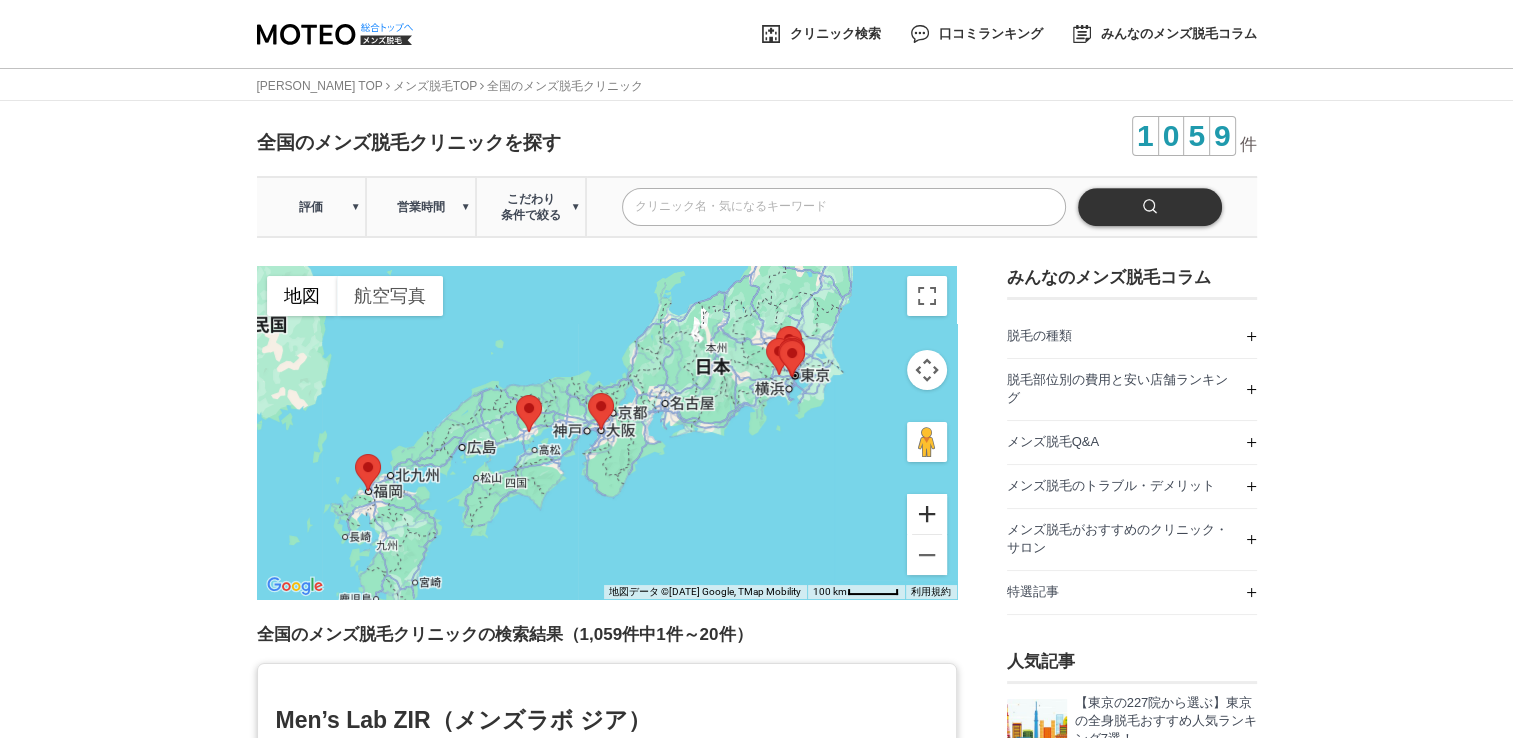 click at bounding box center (927, 514) 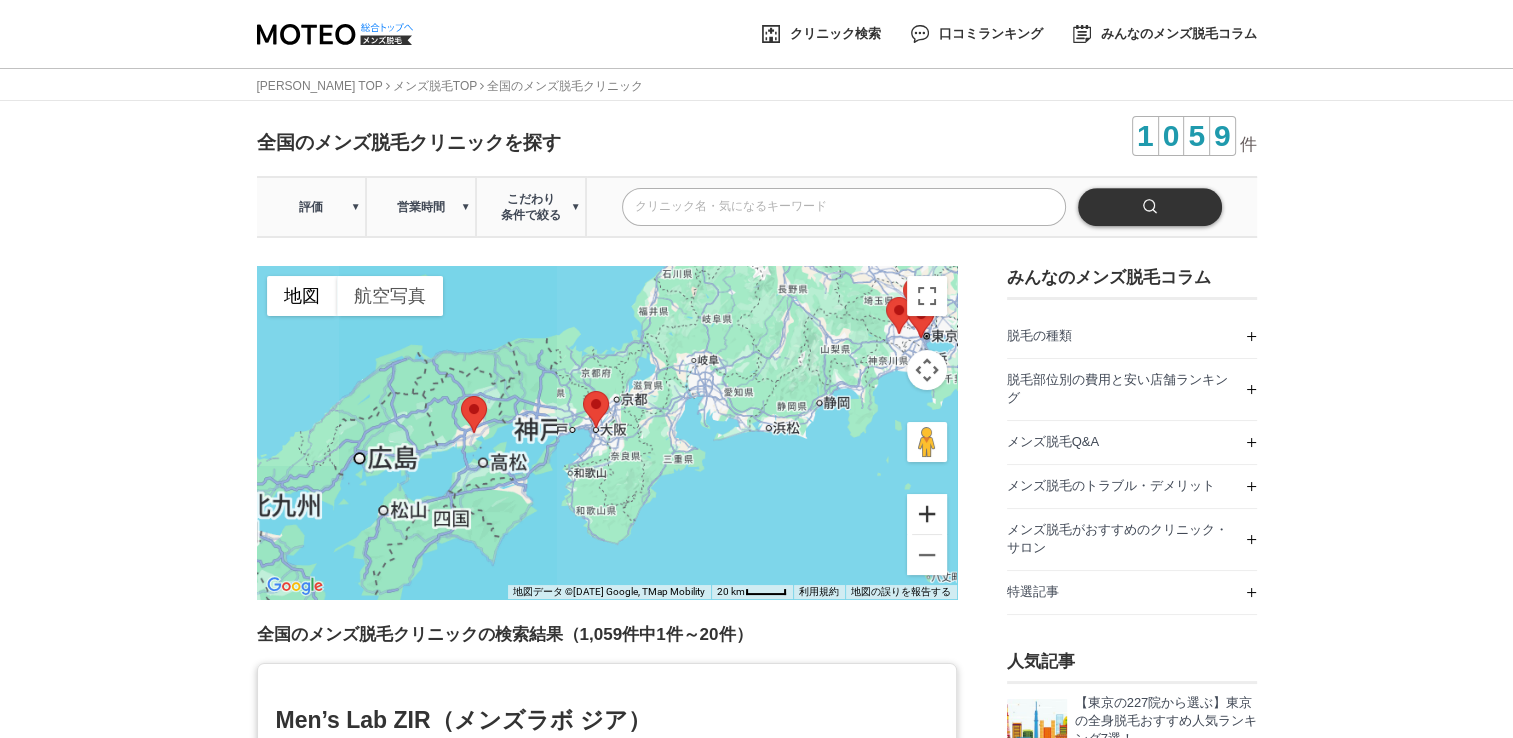 click at bounding box center (927, 514) 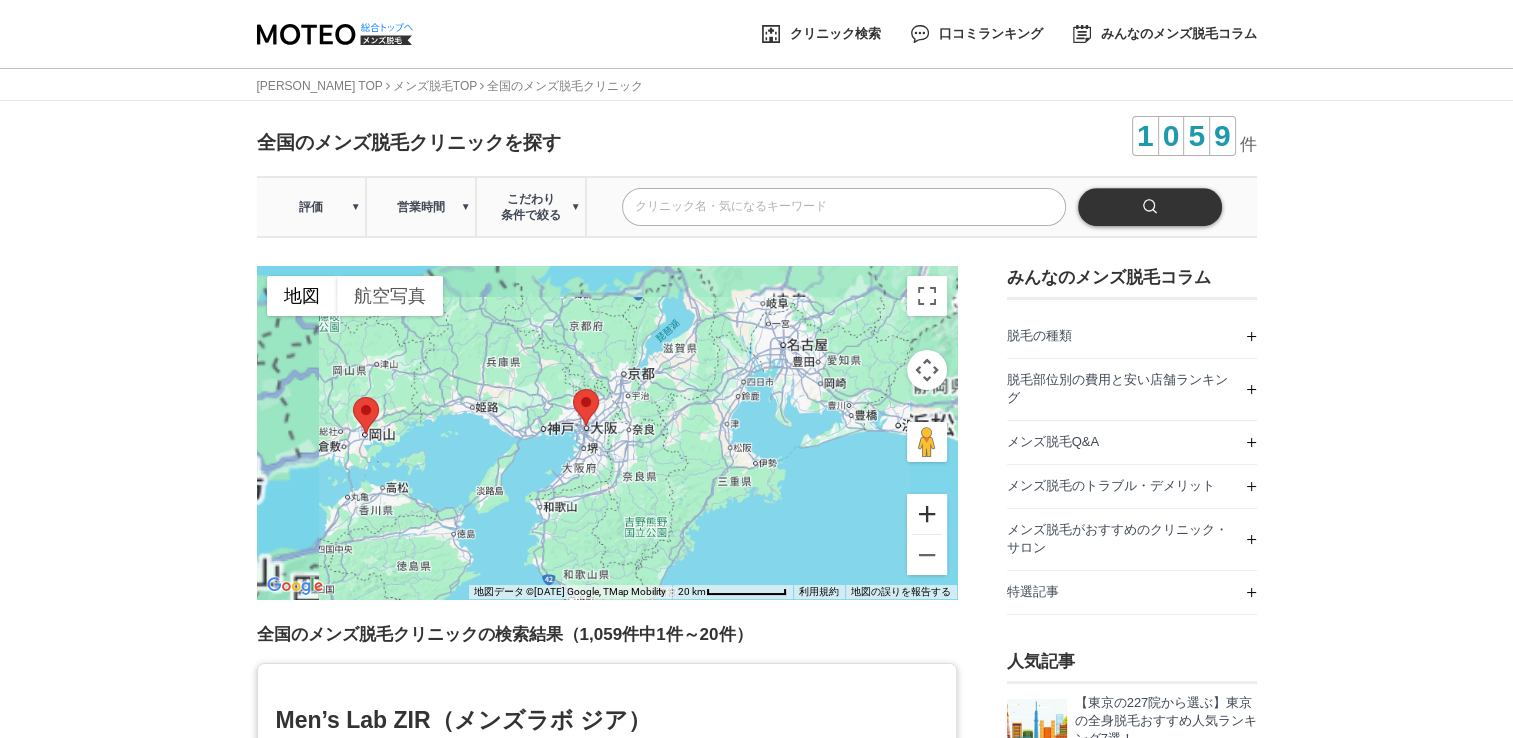 click at bounding box center [927, 514] 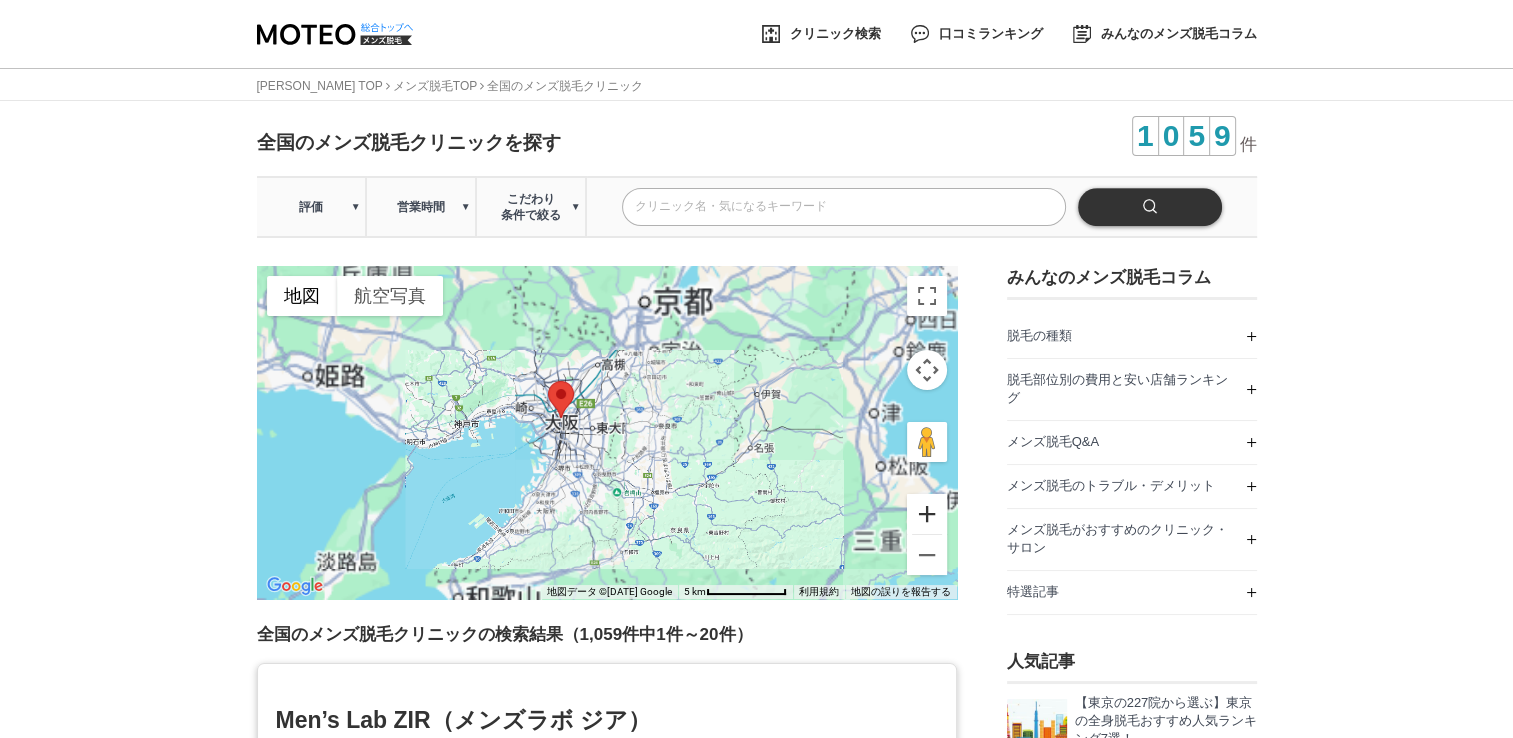 click at bounding box center (927, 514) 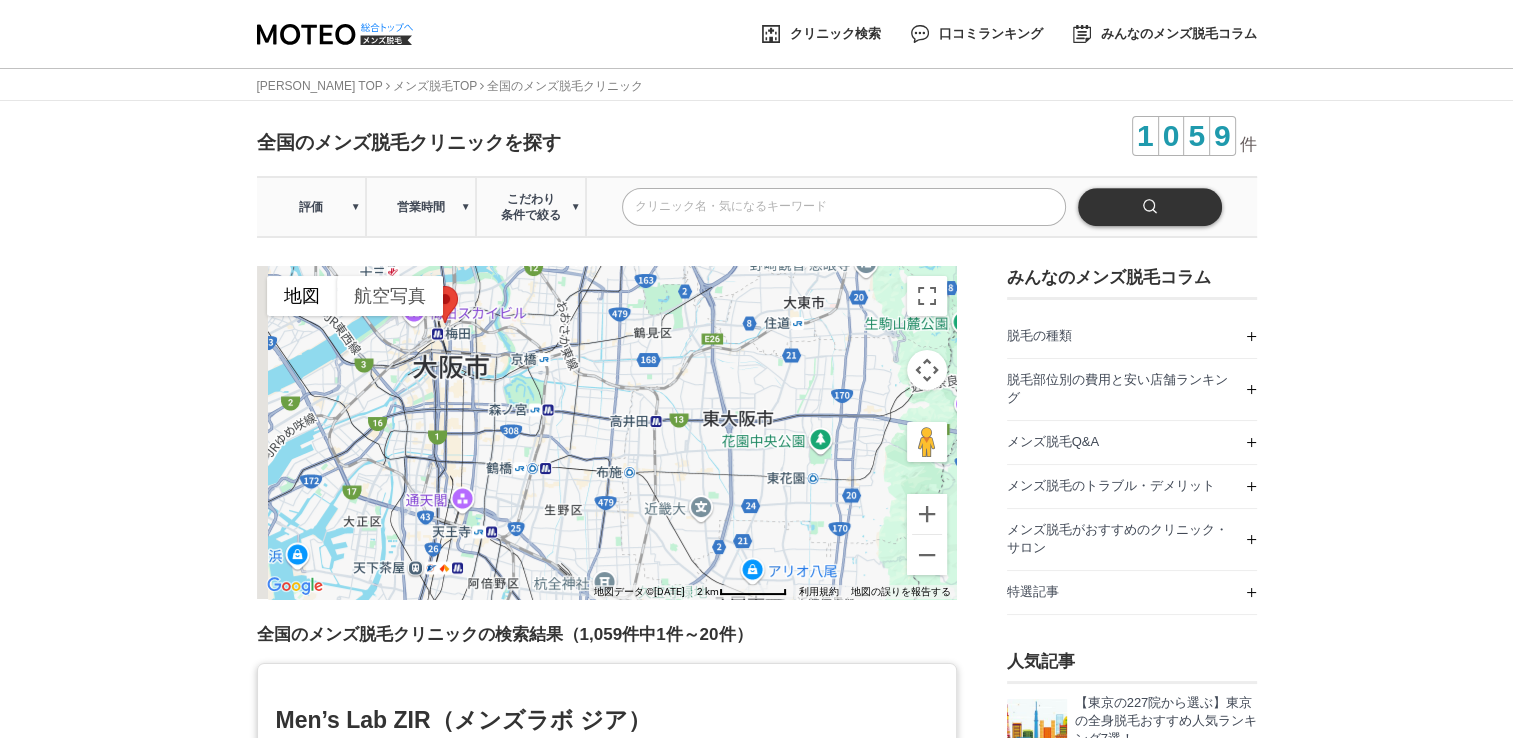 drag, startPoint x: 412, startPoint y: 451, endPoint x: 850, endPoint y: 499, distance: 440.62228 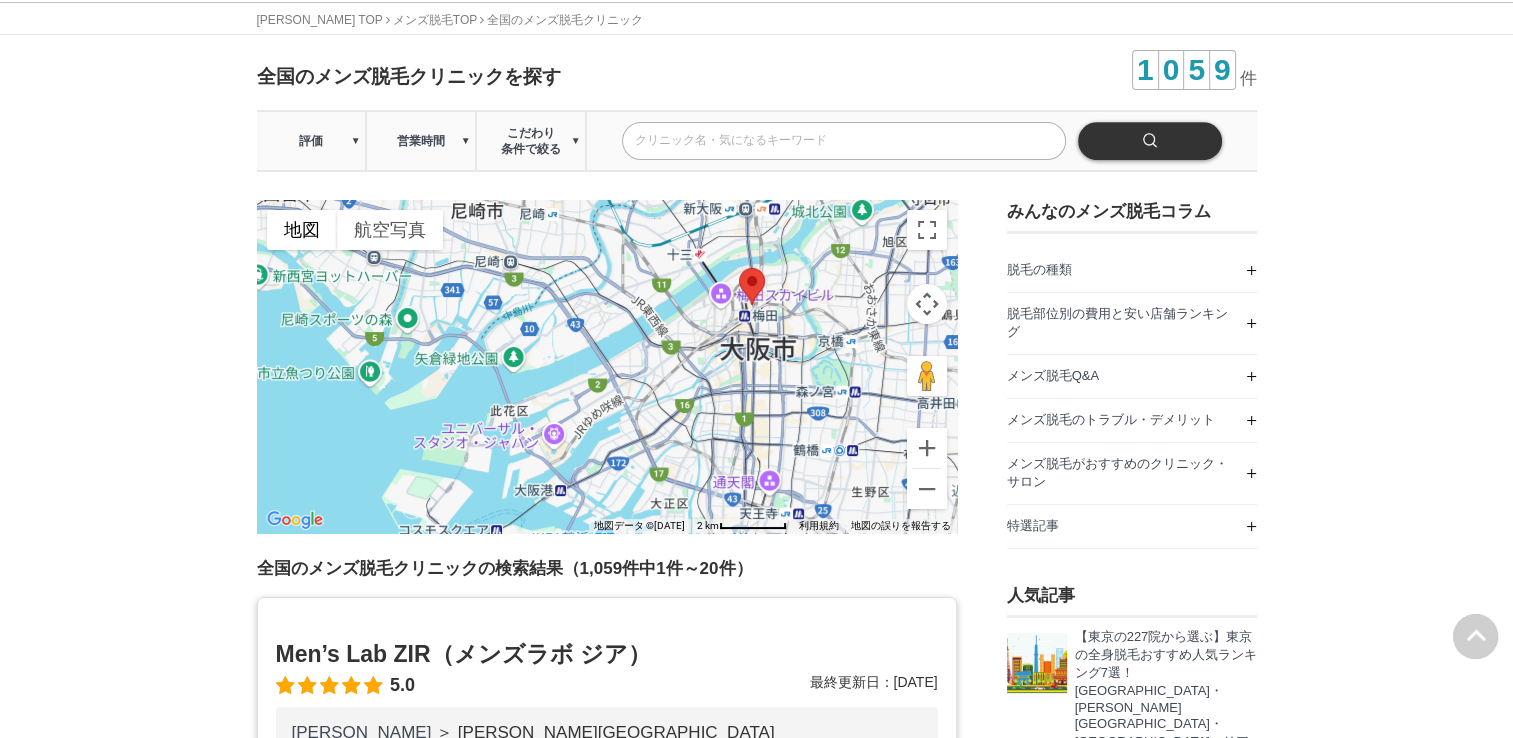 scroll, scrollTop: 0, scrollLeft: 0, axis: both 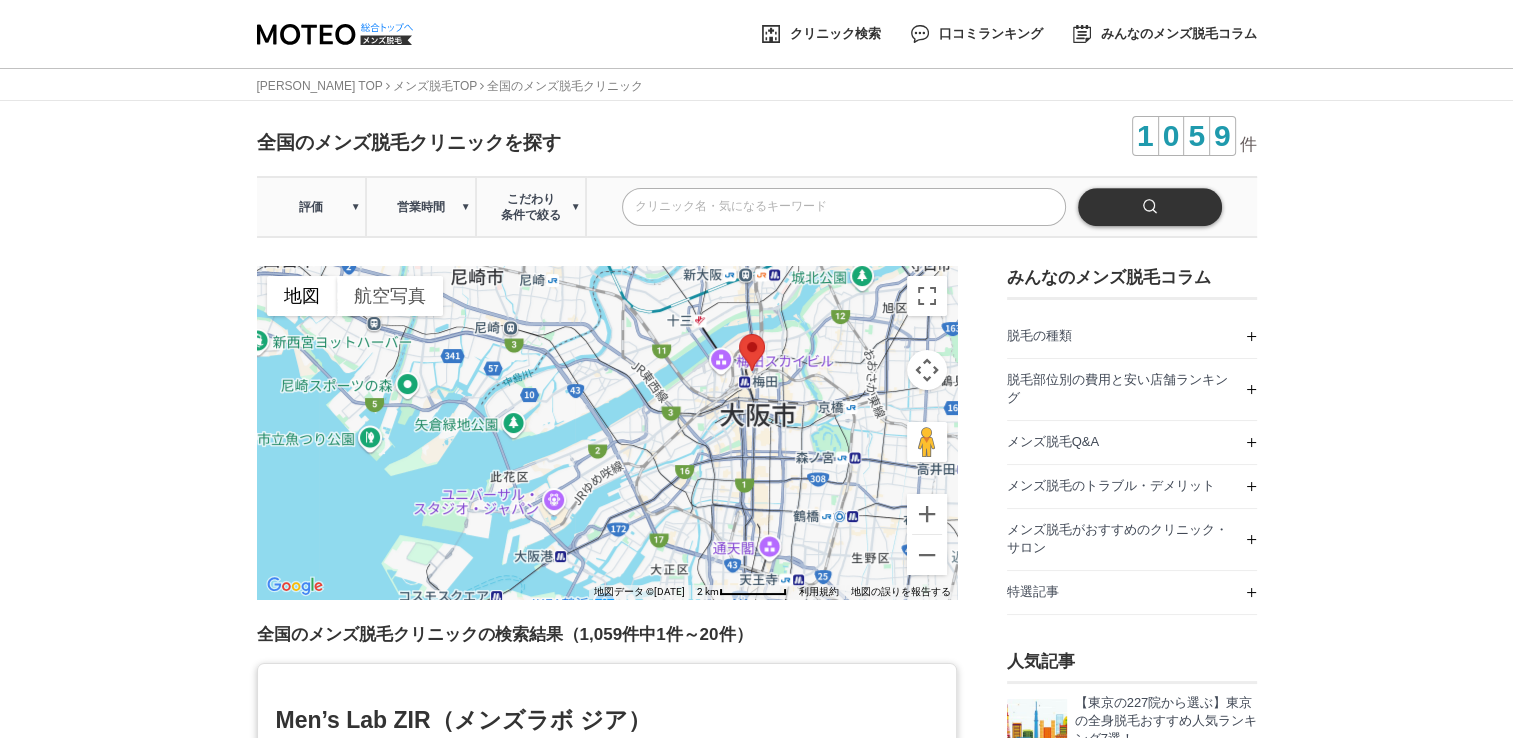 click on "評価" at bounding box center [311, 207] 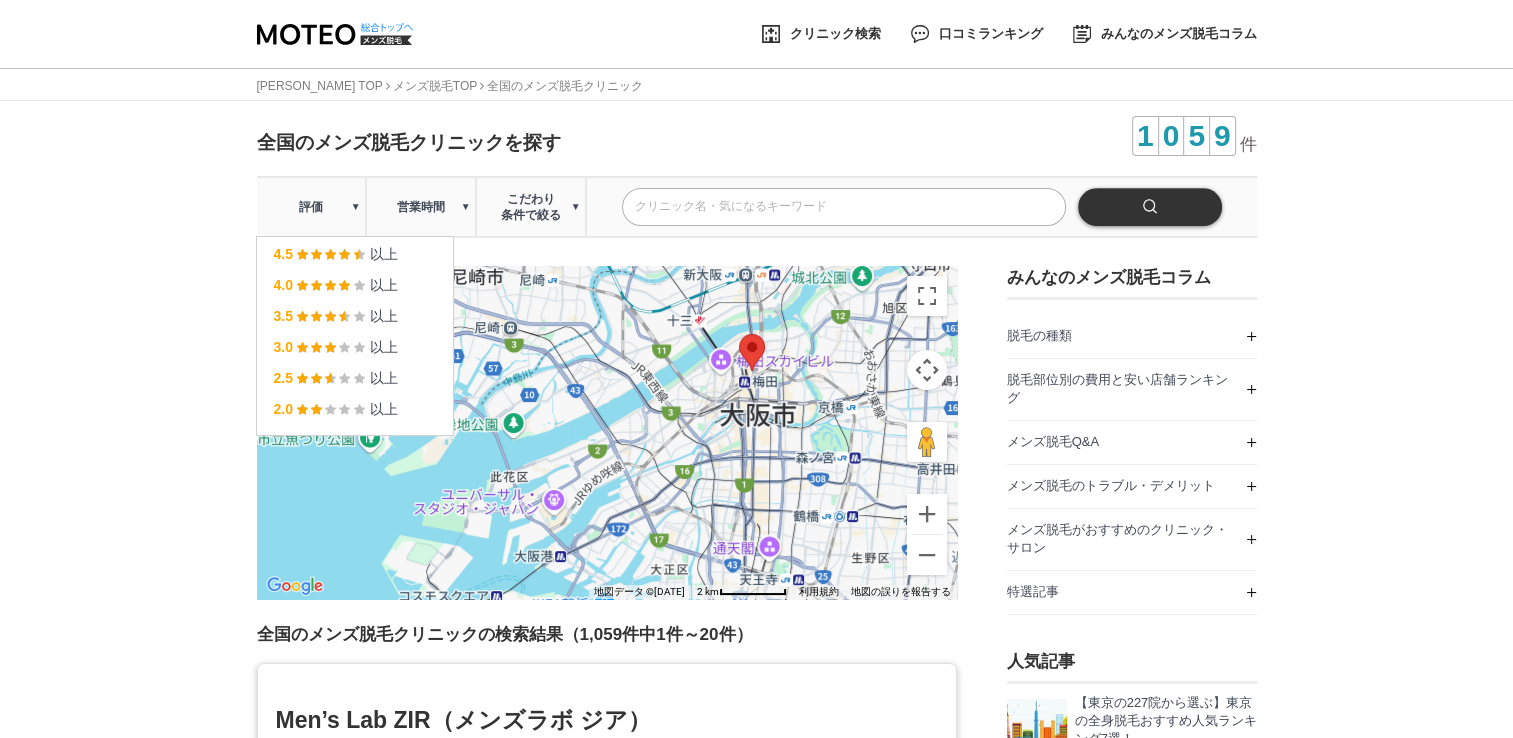click on "営業時間" at bounding box center [421, 207] 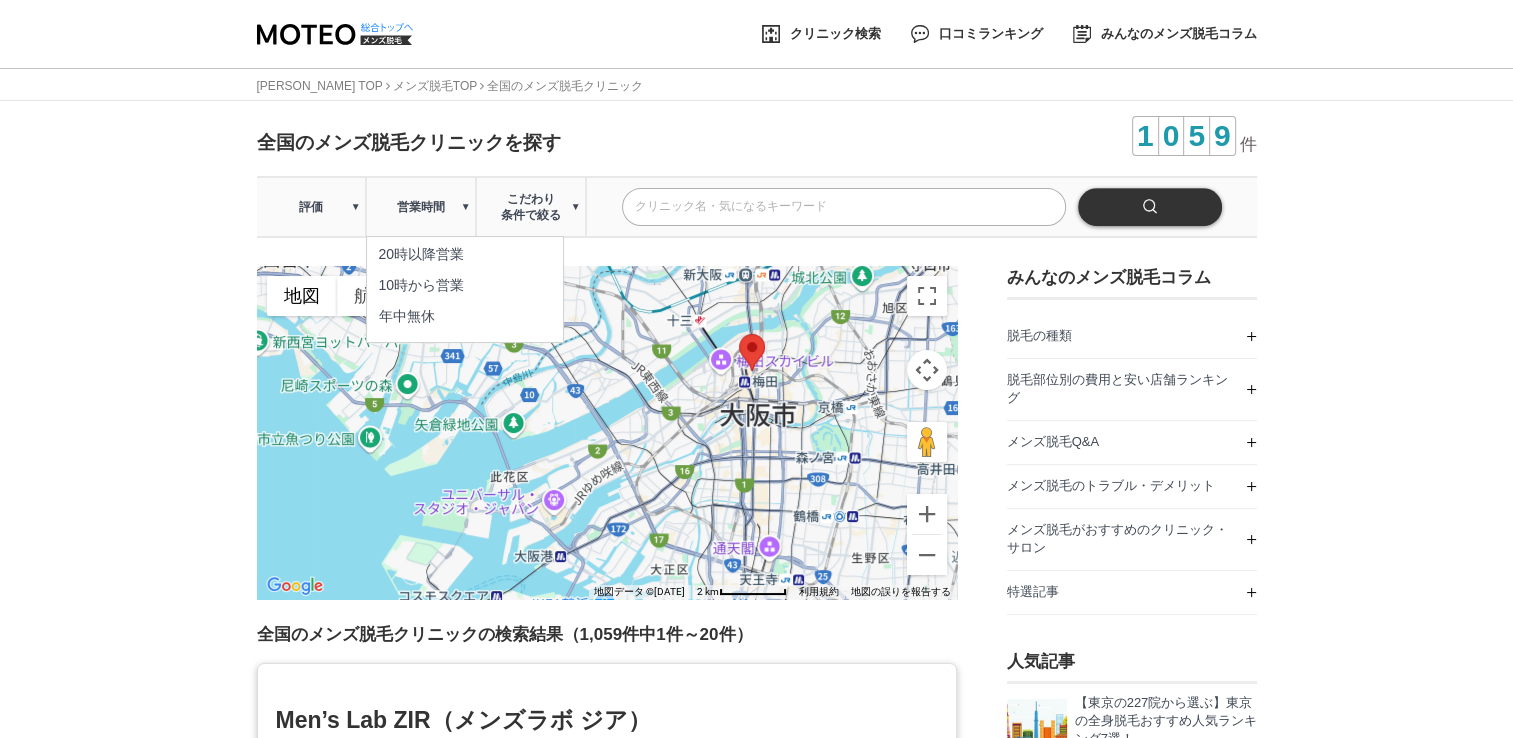 click at bounding box center [752, 352] 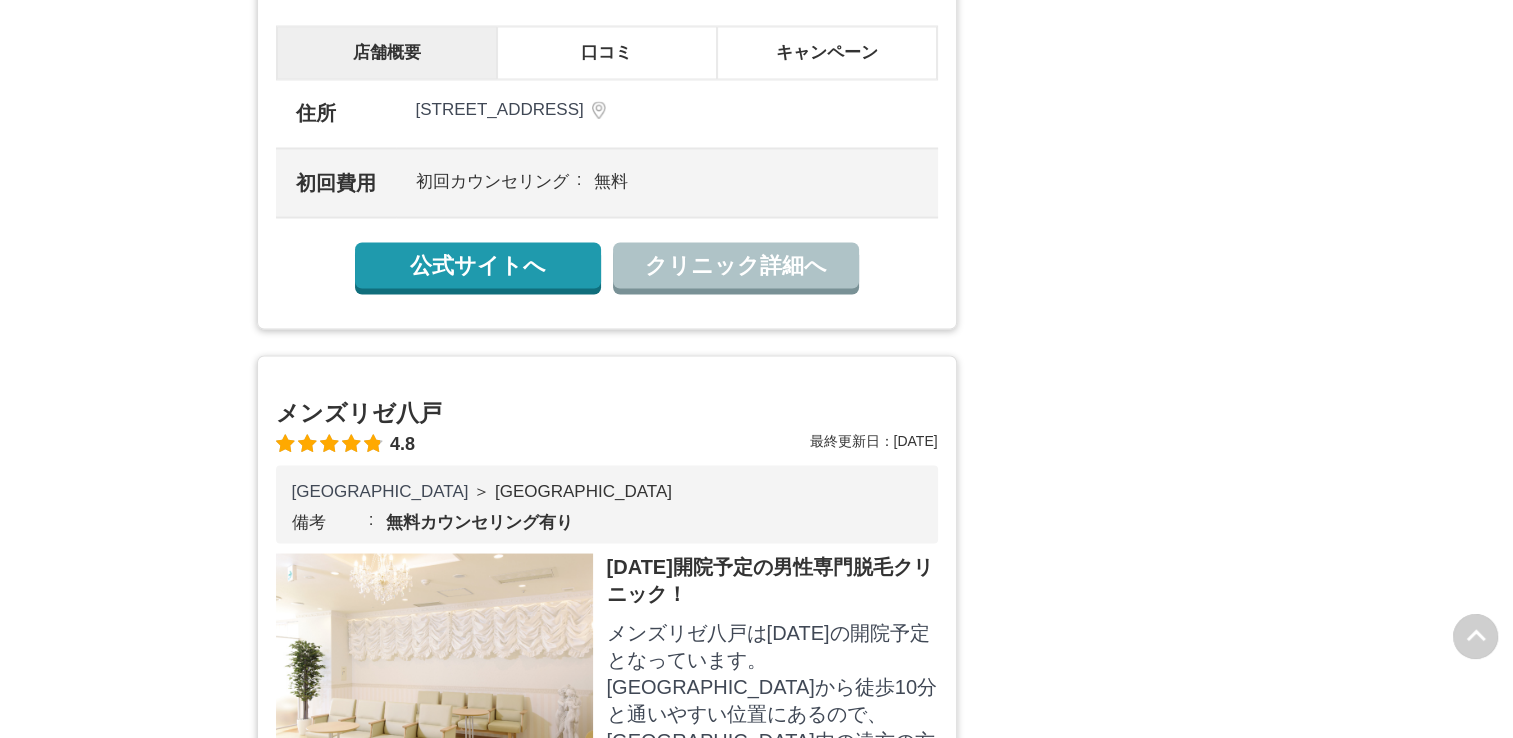 scroll, scrollTop: 0, scrollLeft: 0, axis: both 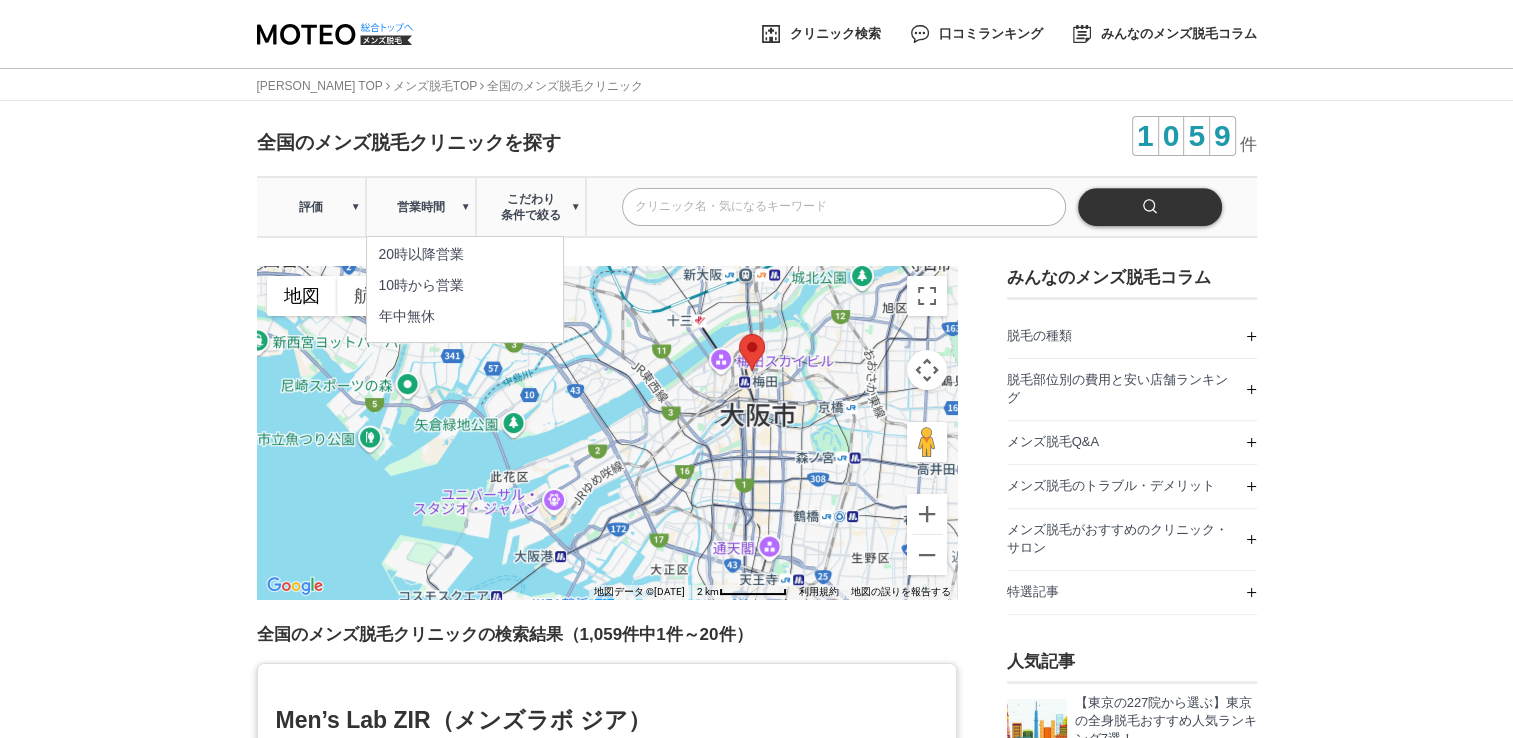click at bounding box center [844, 207] 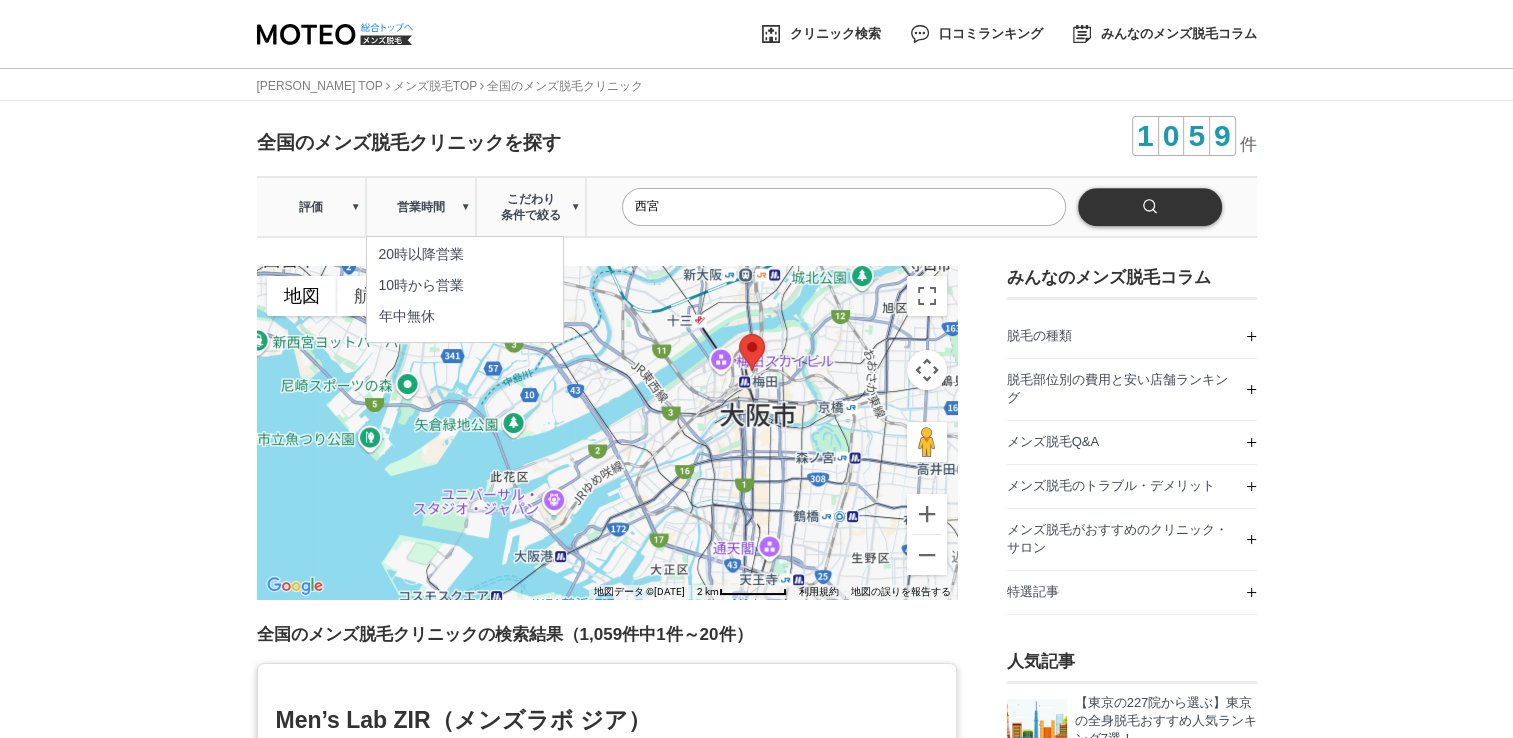 type on "西宮" 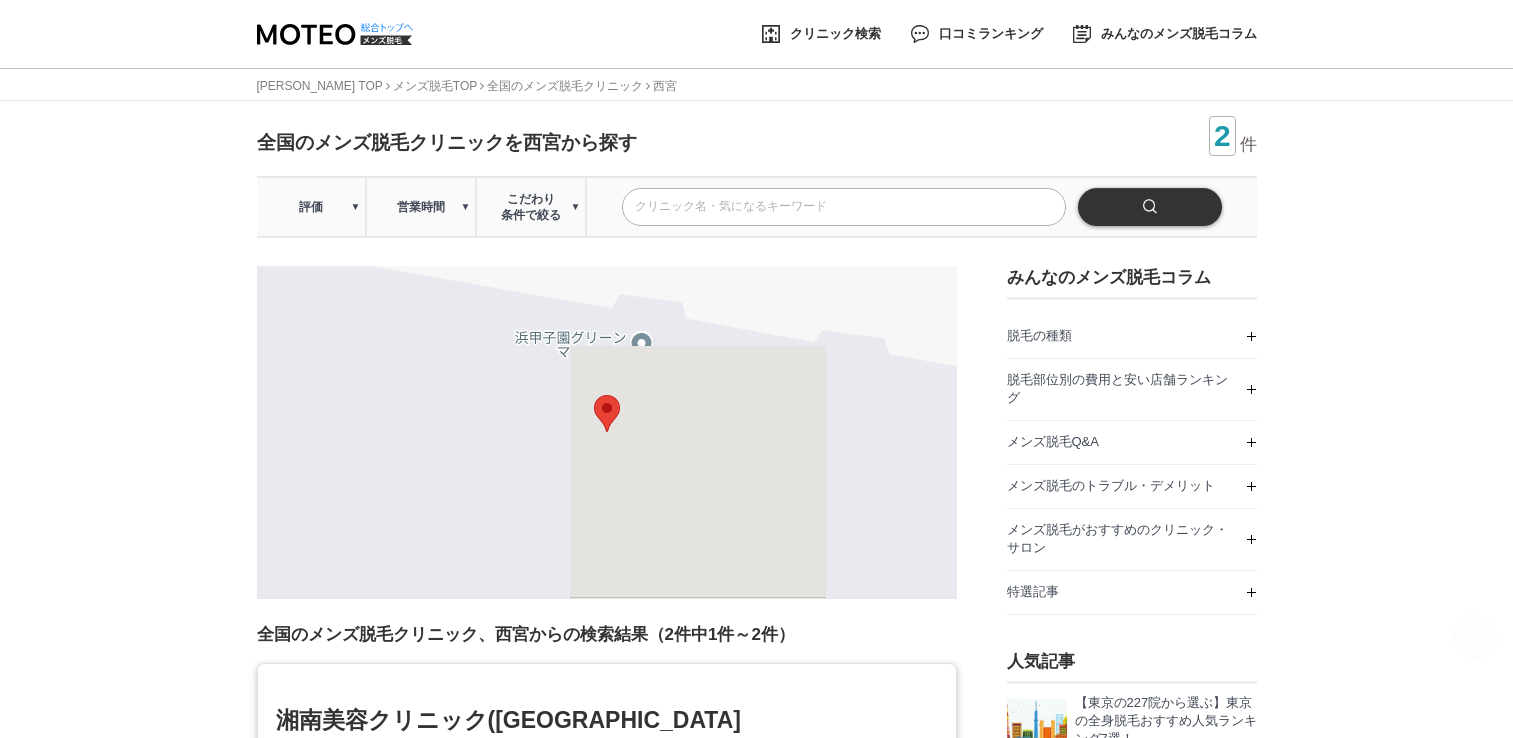 scroll, scrollTop: 0, scrollLeft: 0, axis: both 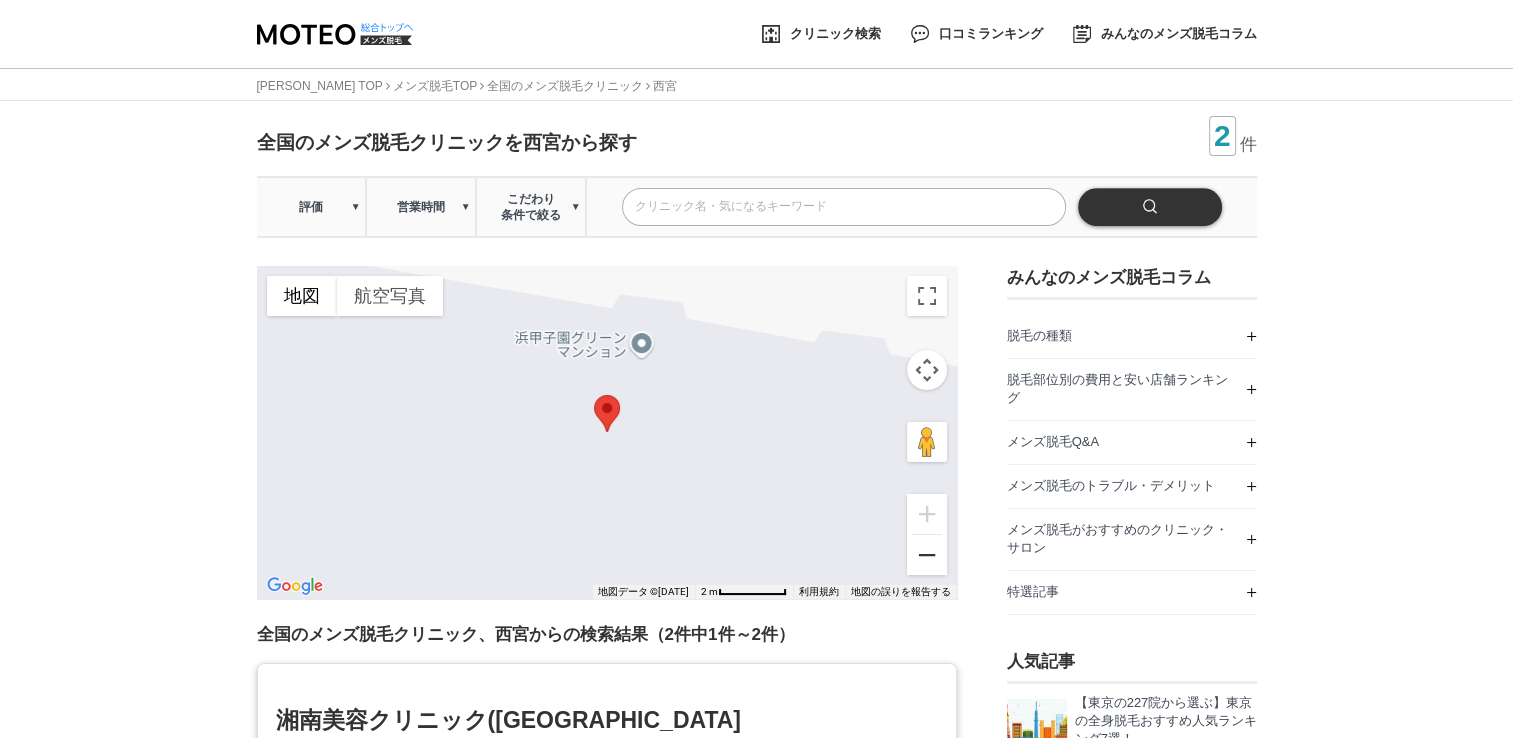 click at bounding box center [927, 555] 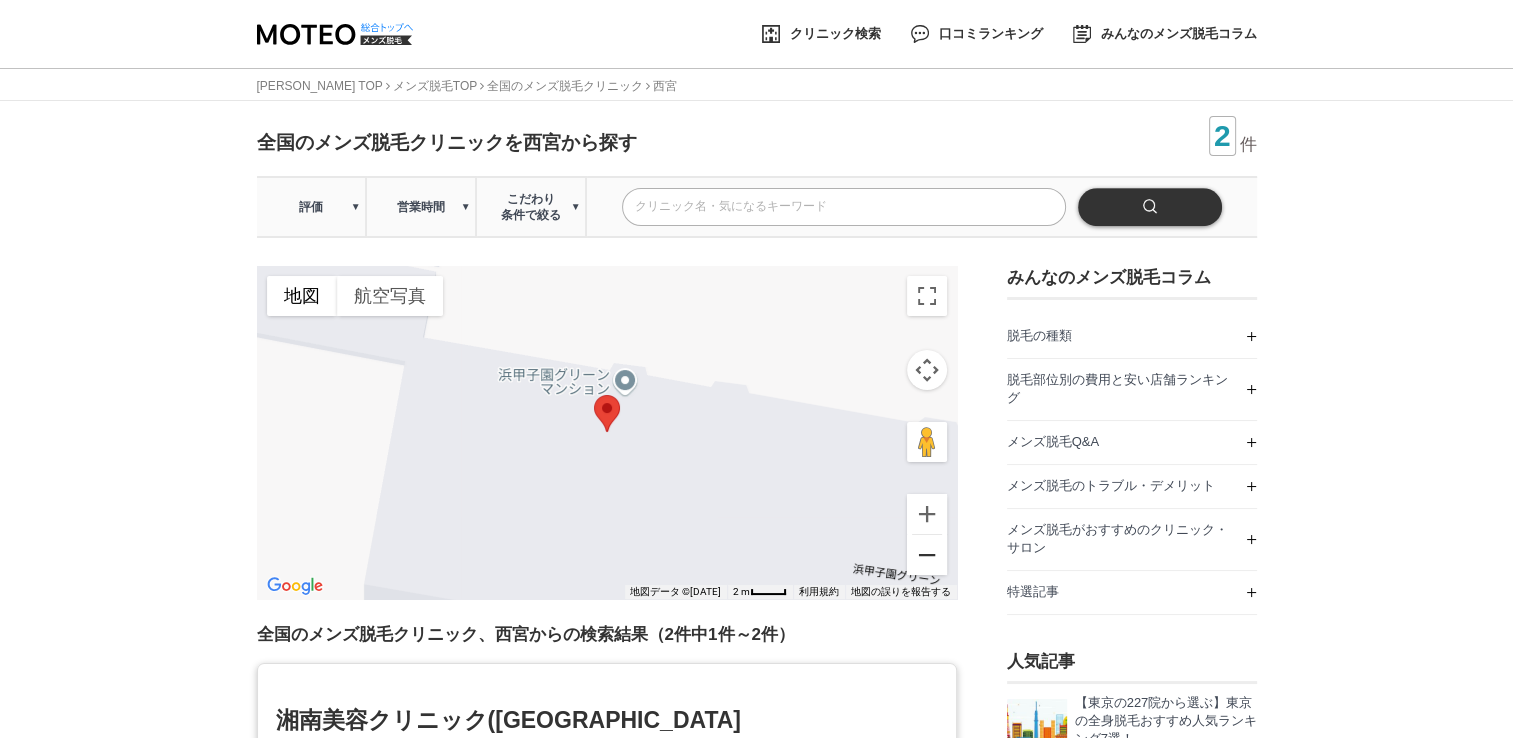 click at bounding box center (927, 555) 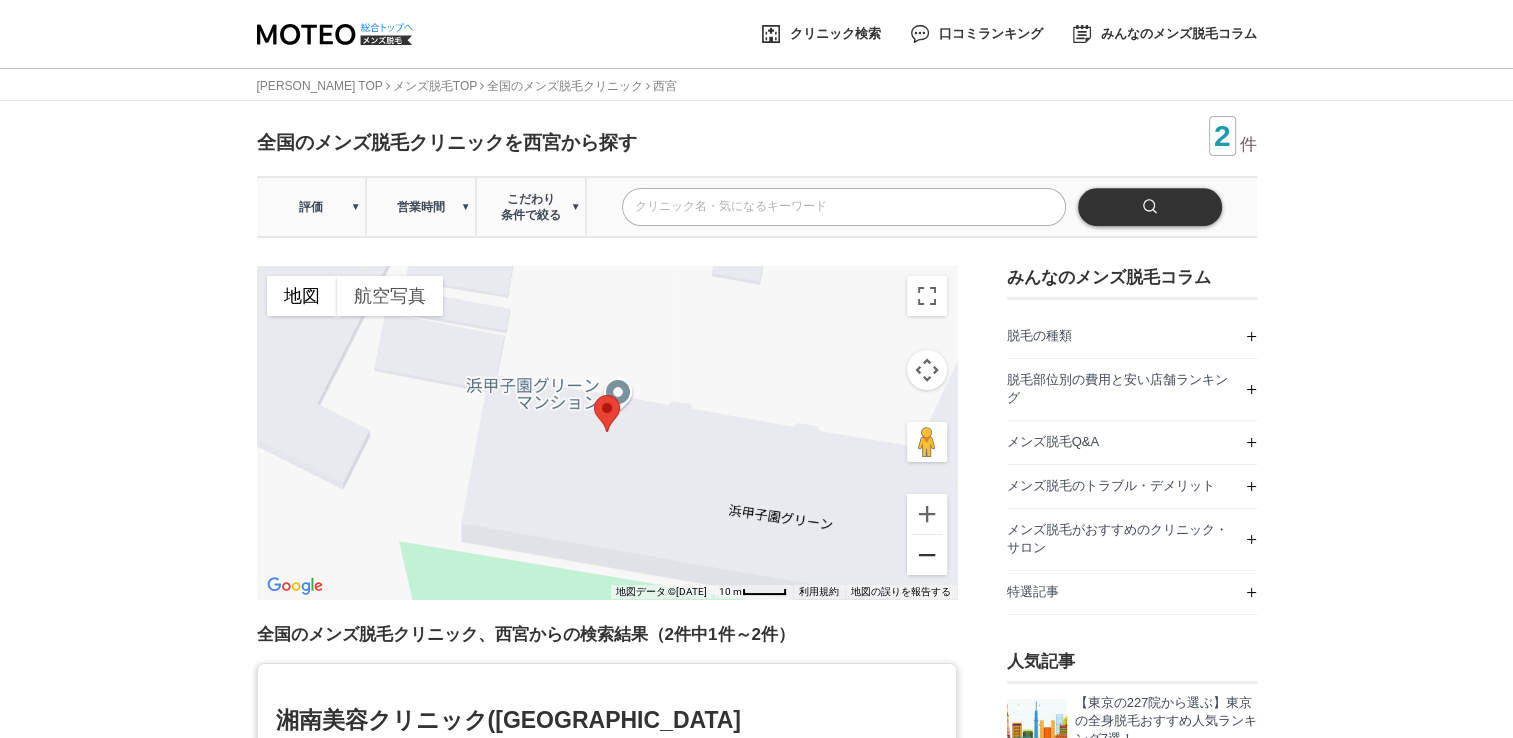 click at bounding box center (927, 555) 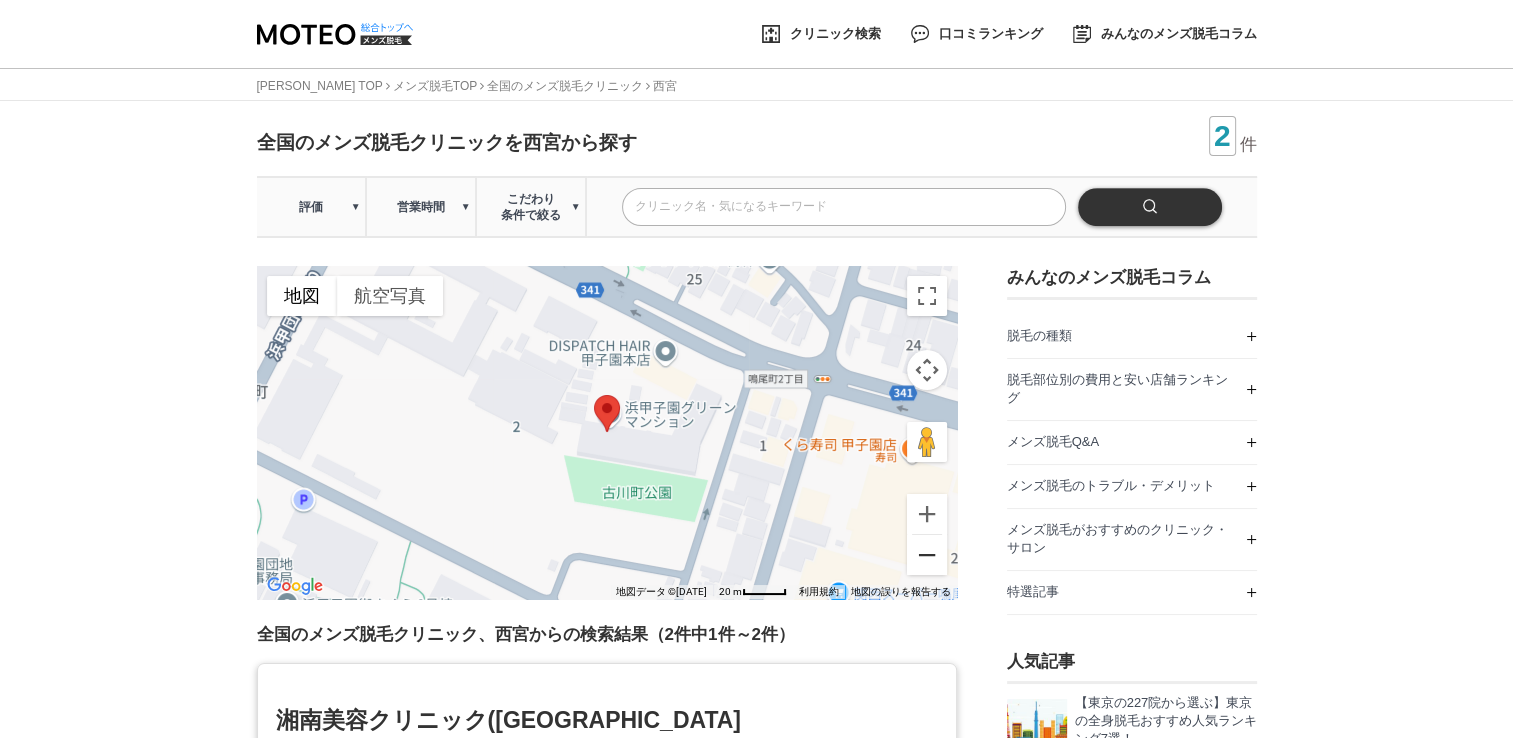 click at bounding box center (927, 555) 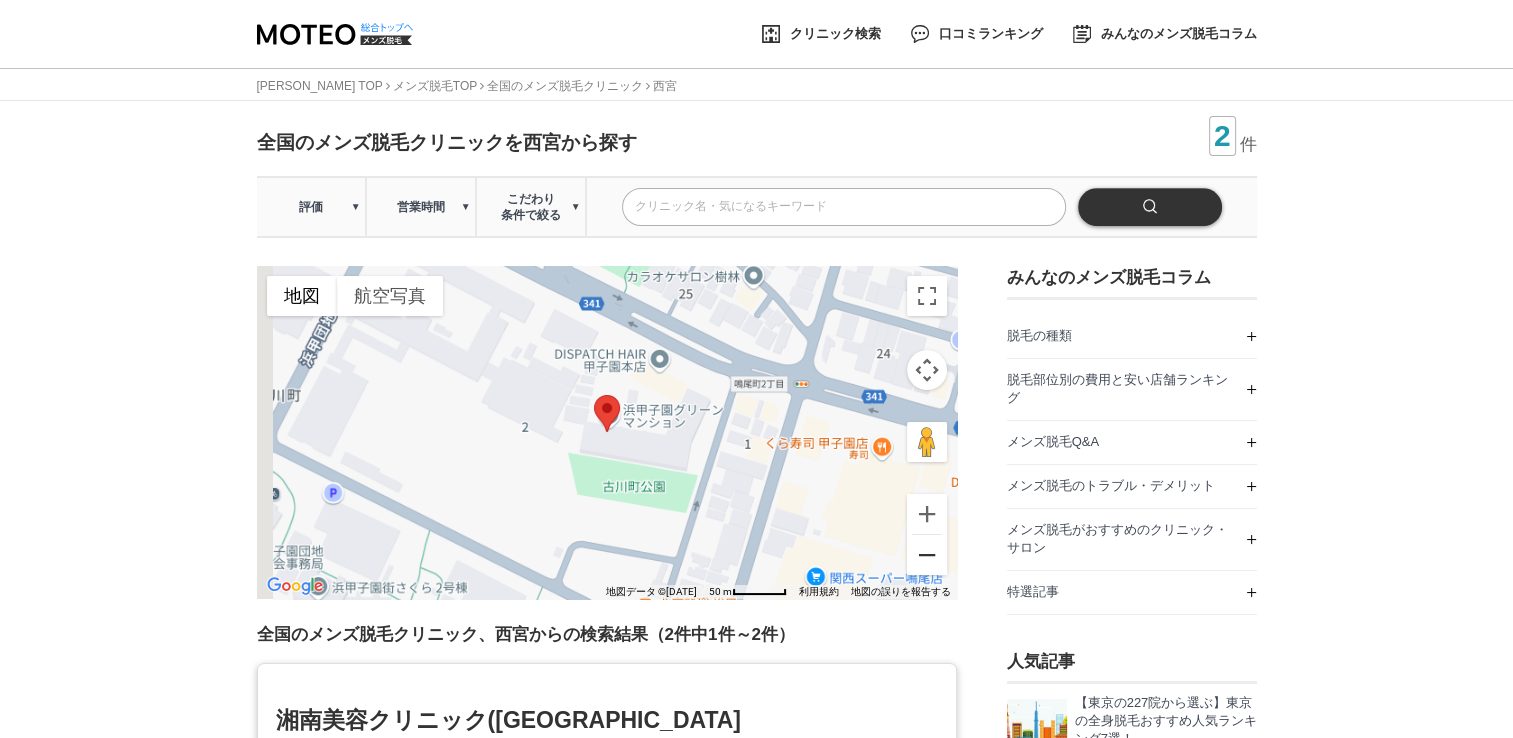 click at bounding box center [927, 555] 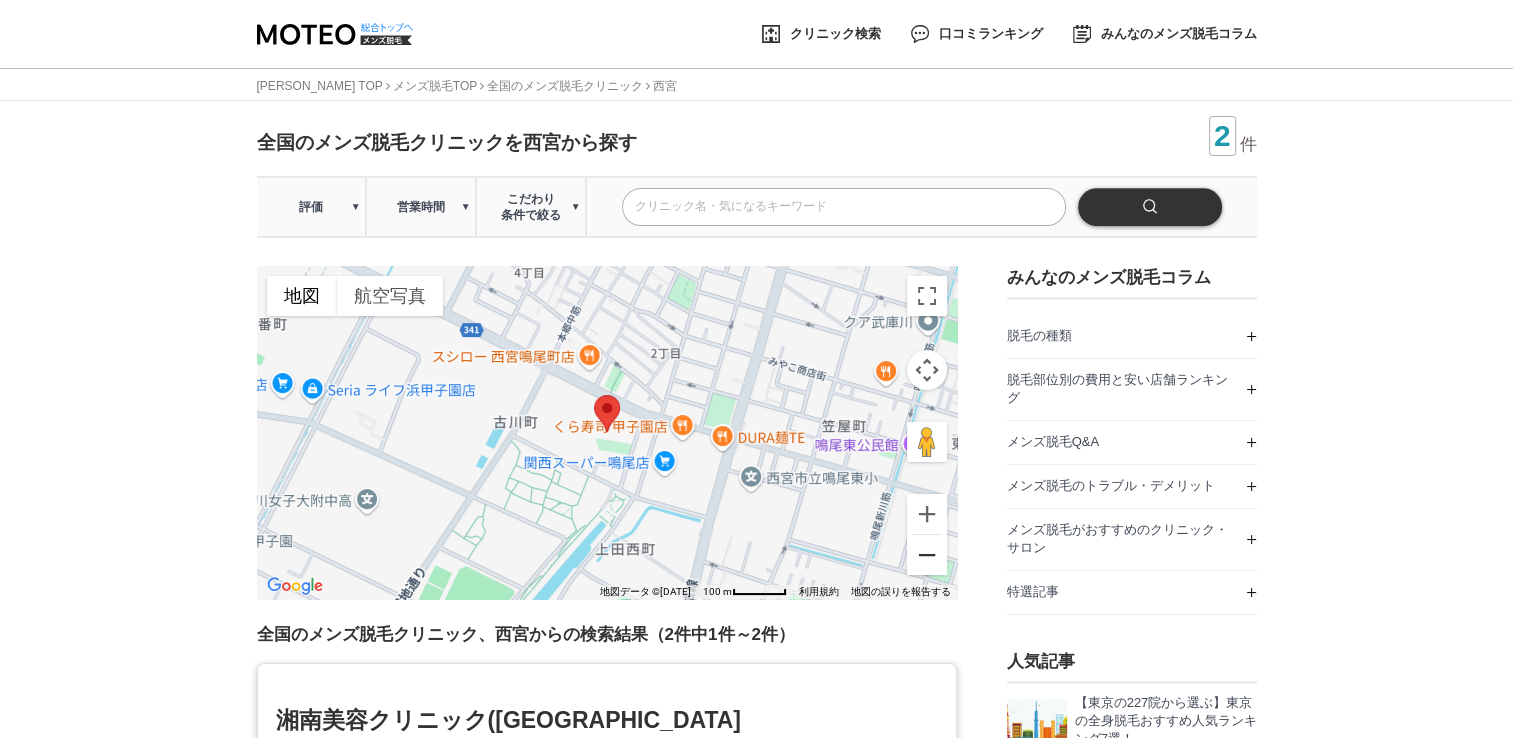 click at bounding box center (927, 555) 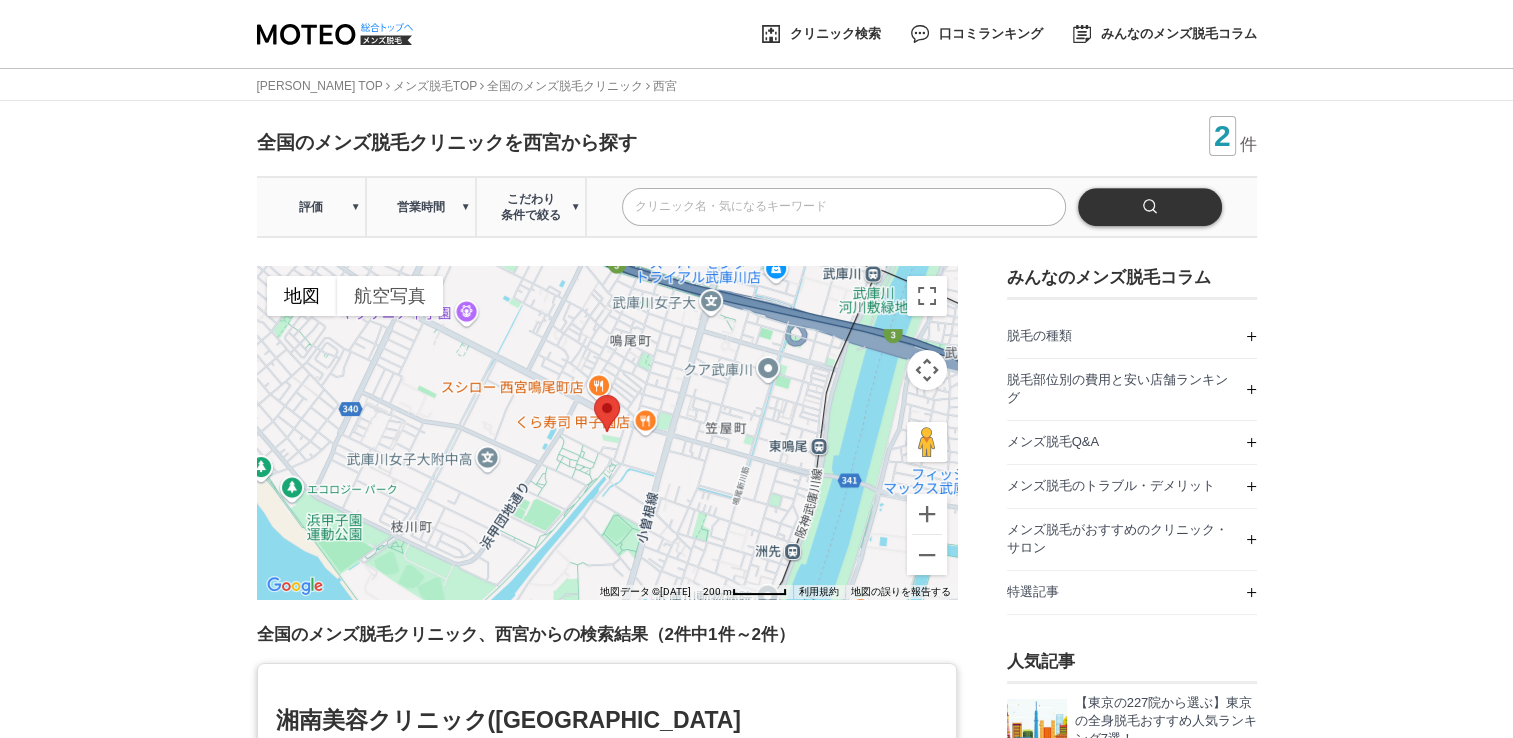 click at bounding box center (607, 413) 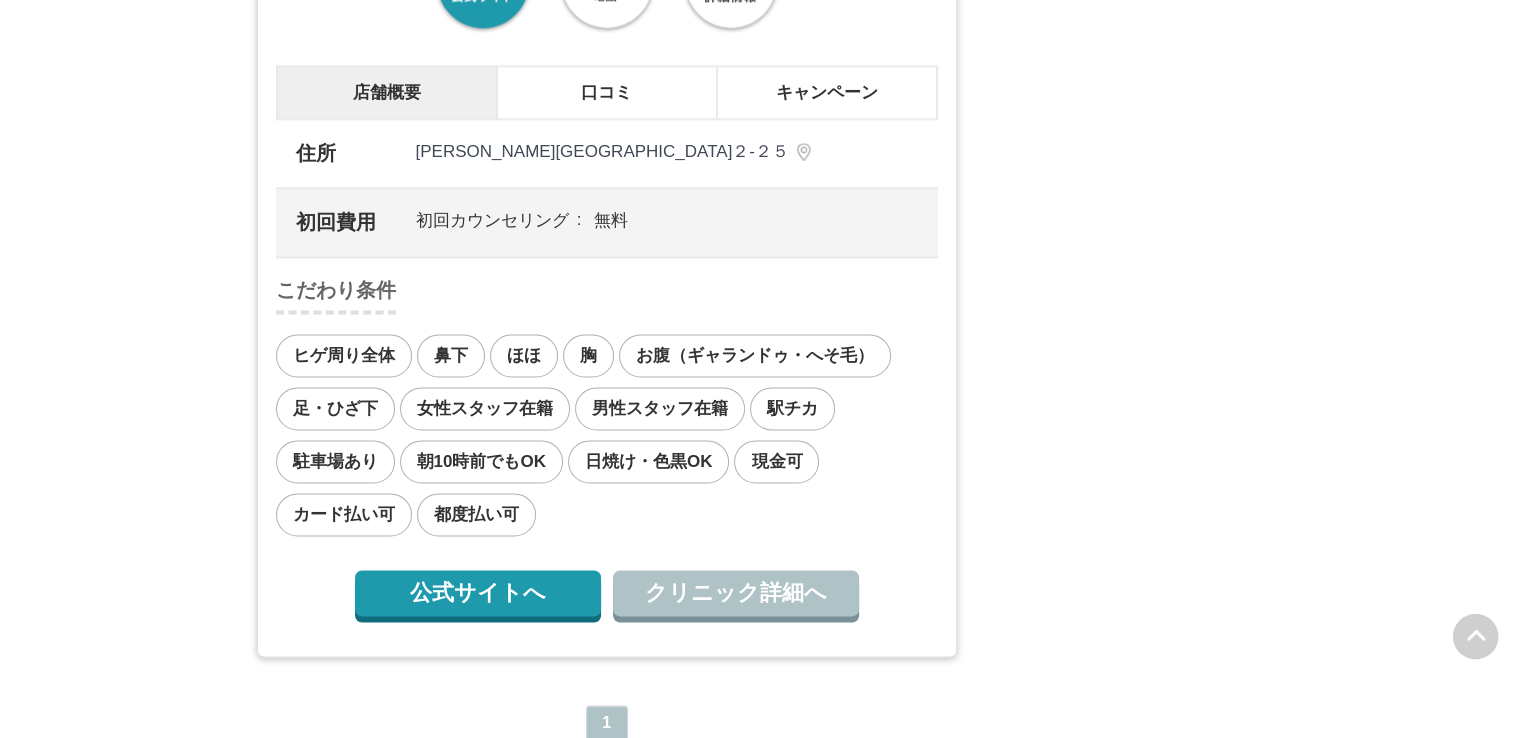 scroll, scrollTop: 3000, scrollLeft: 0, axis: vertical 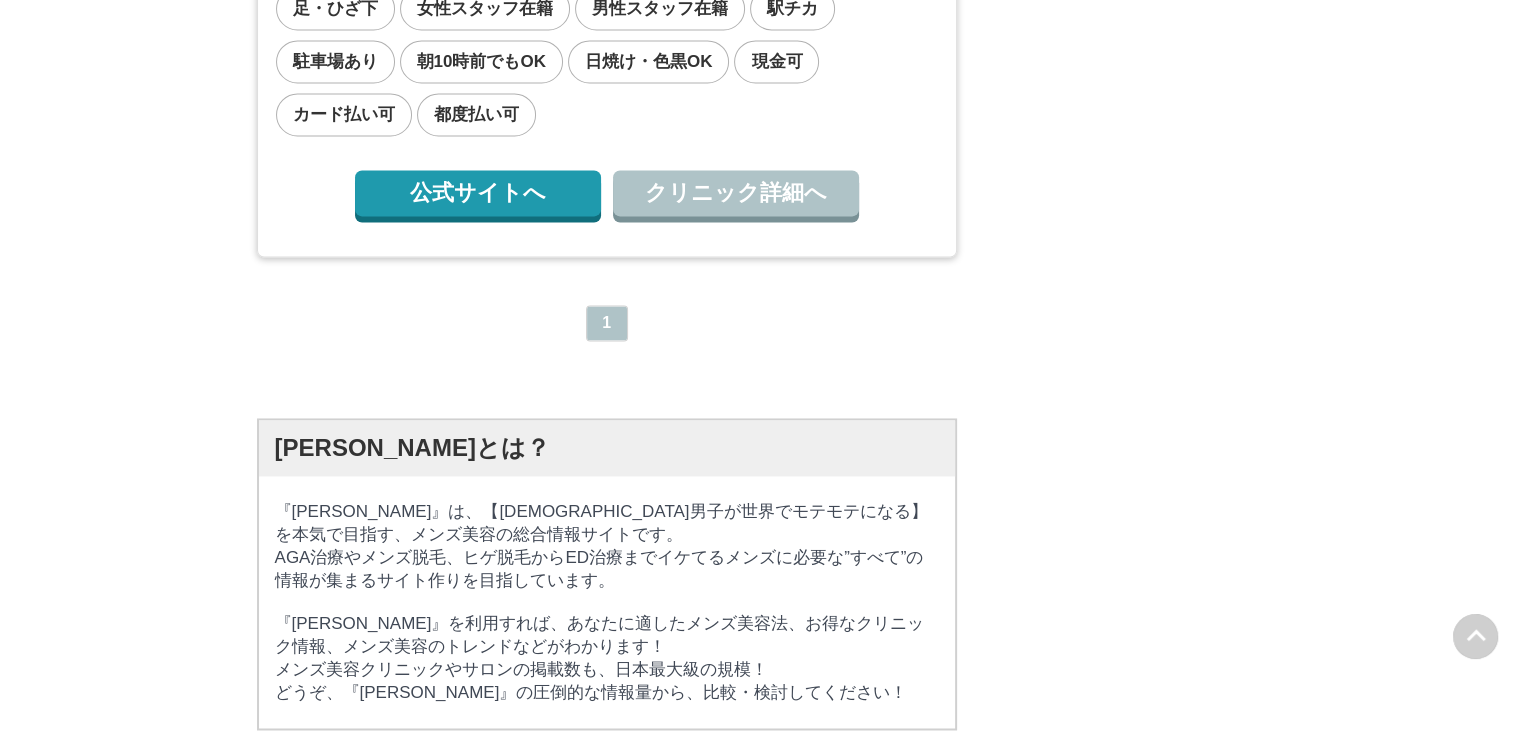 click on "公式サイトへ" at bounding box center (478, 193) 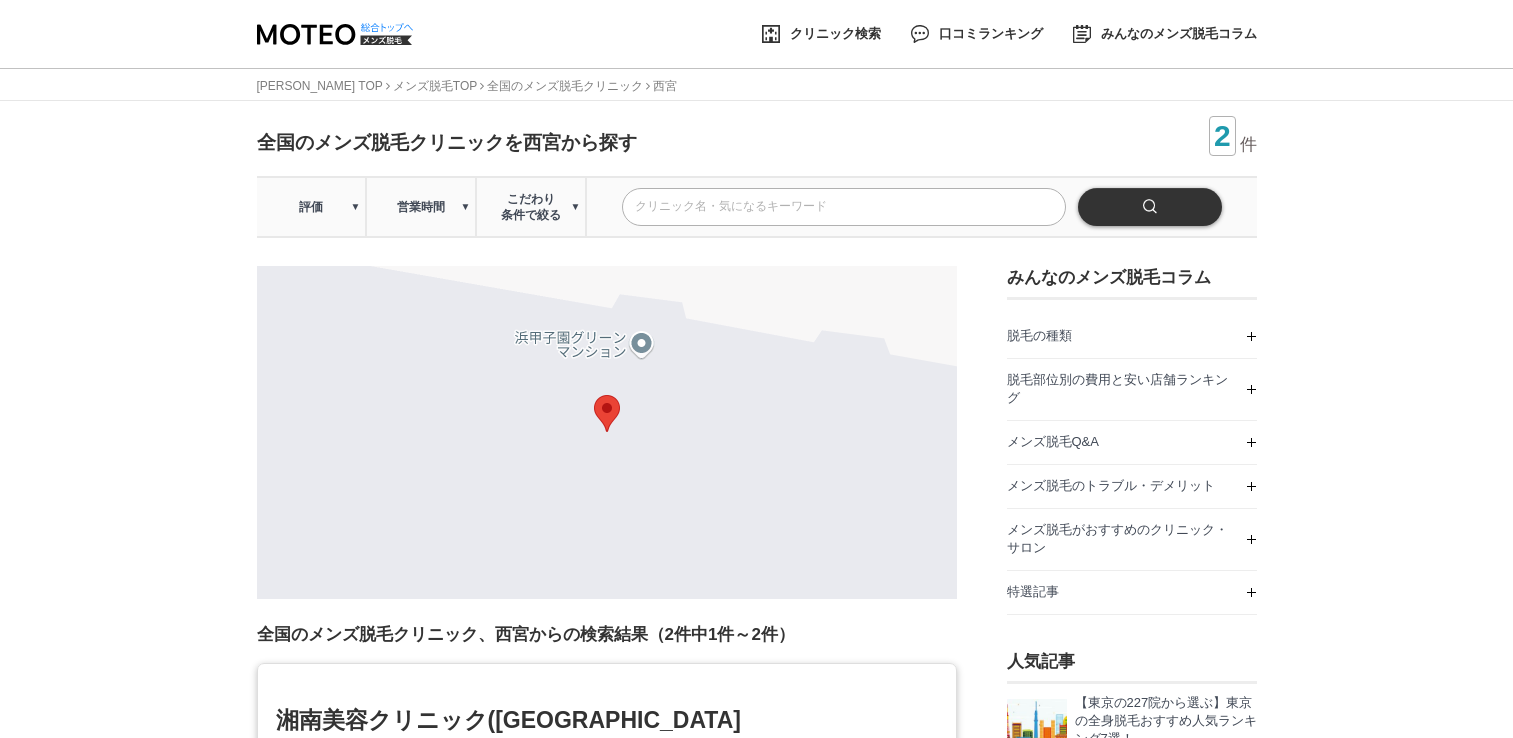 scroll, scrollTop: 0, scrollLeft: 0, axis: both 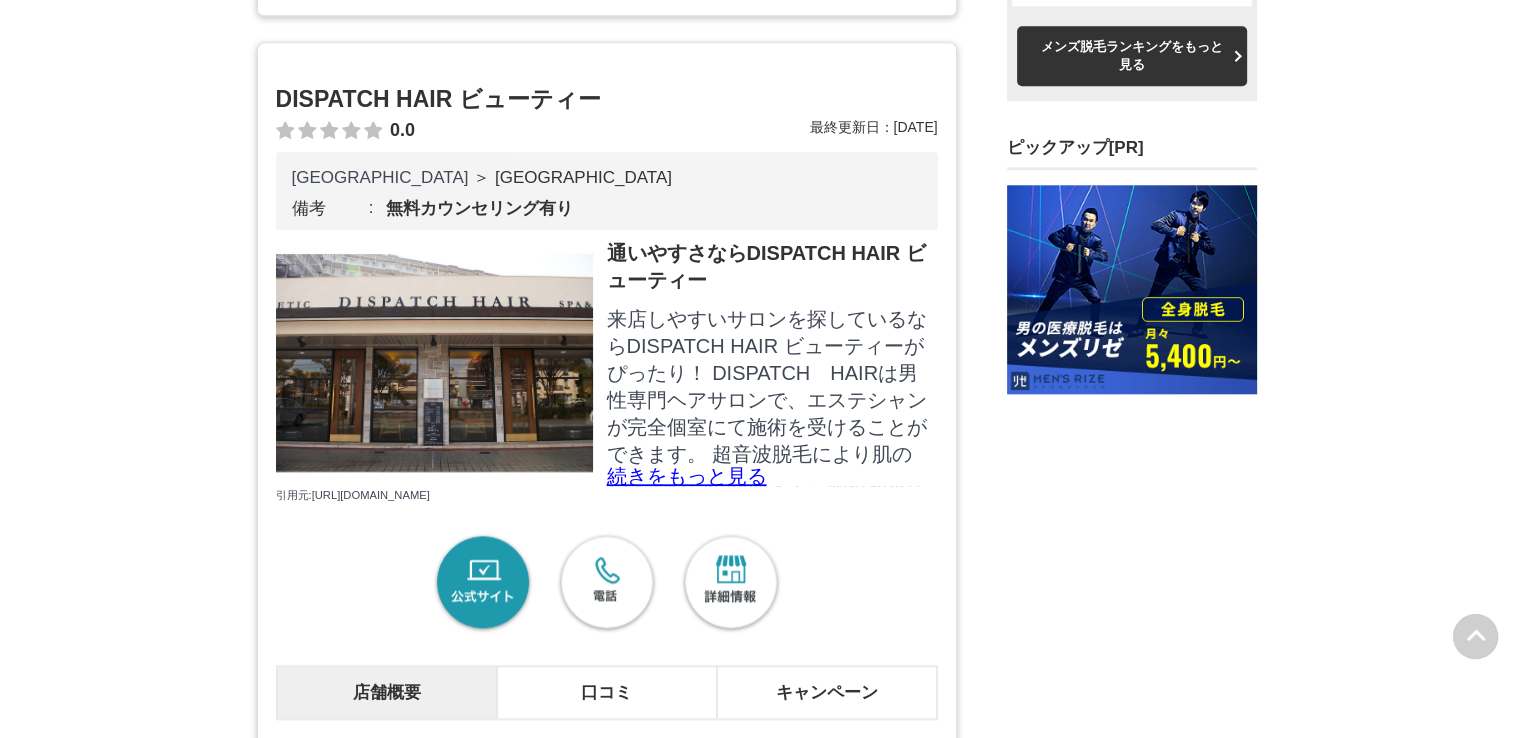 click on "続きをもっと見る" at bounding box center (771, 476) 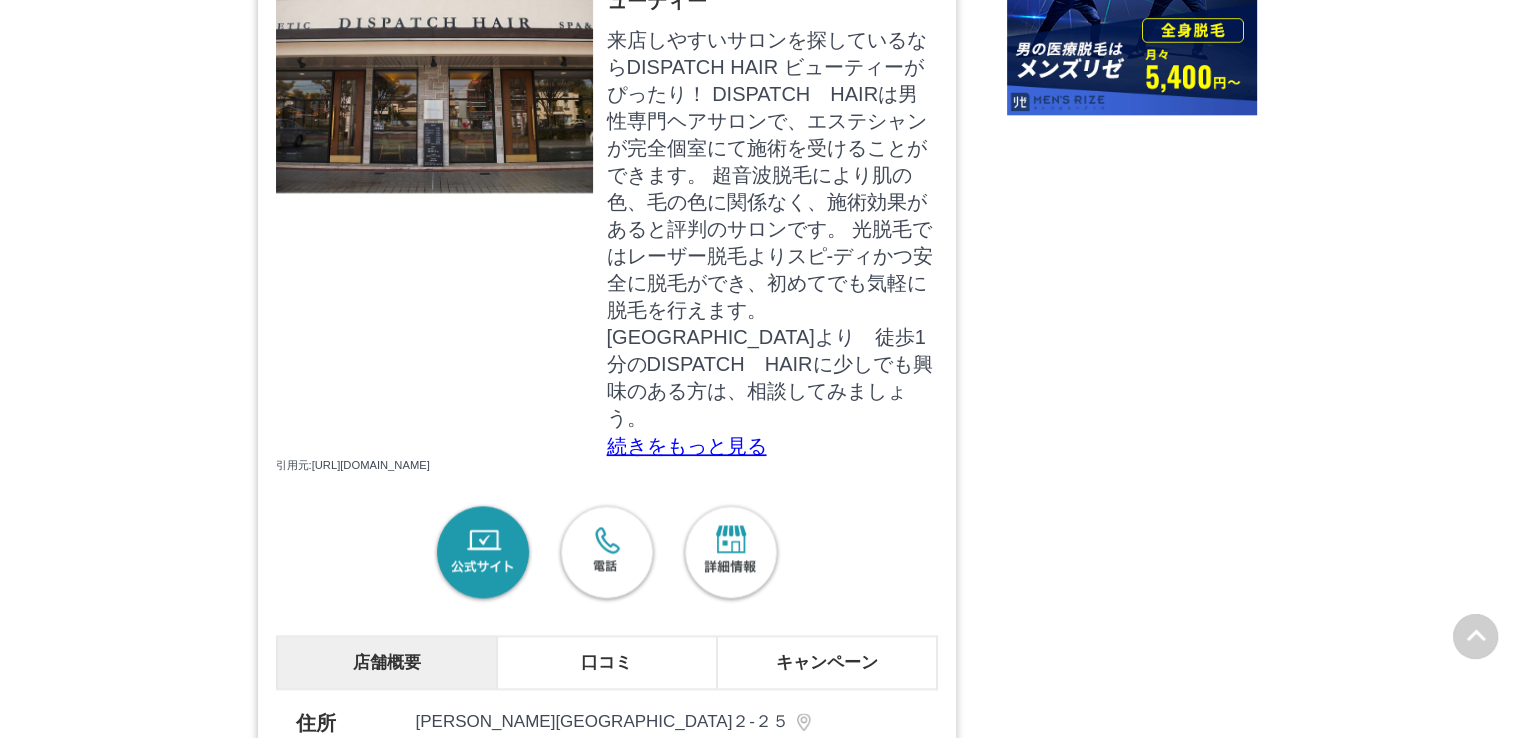 scroll, scrollTop: 2400, scrollLeft: 0, axis: vertical 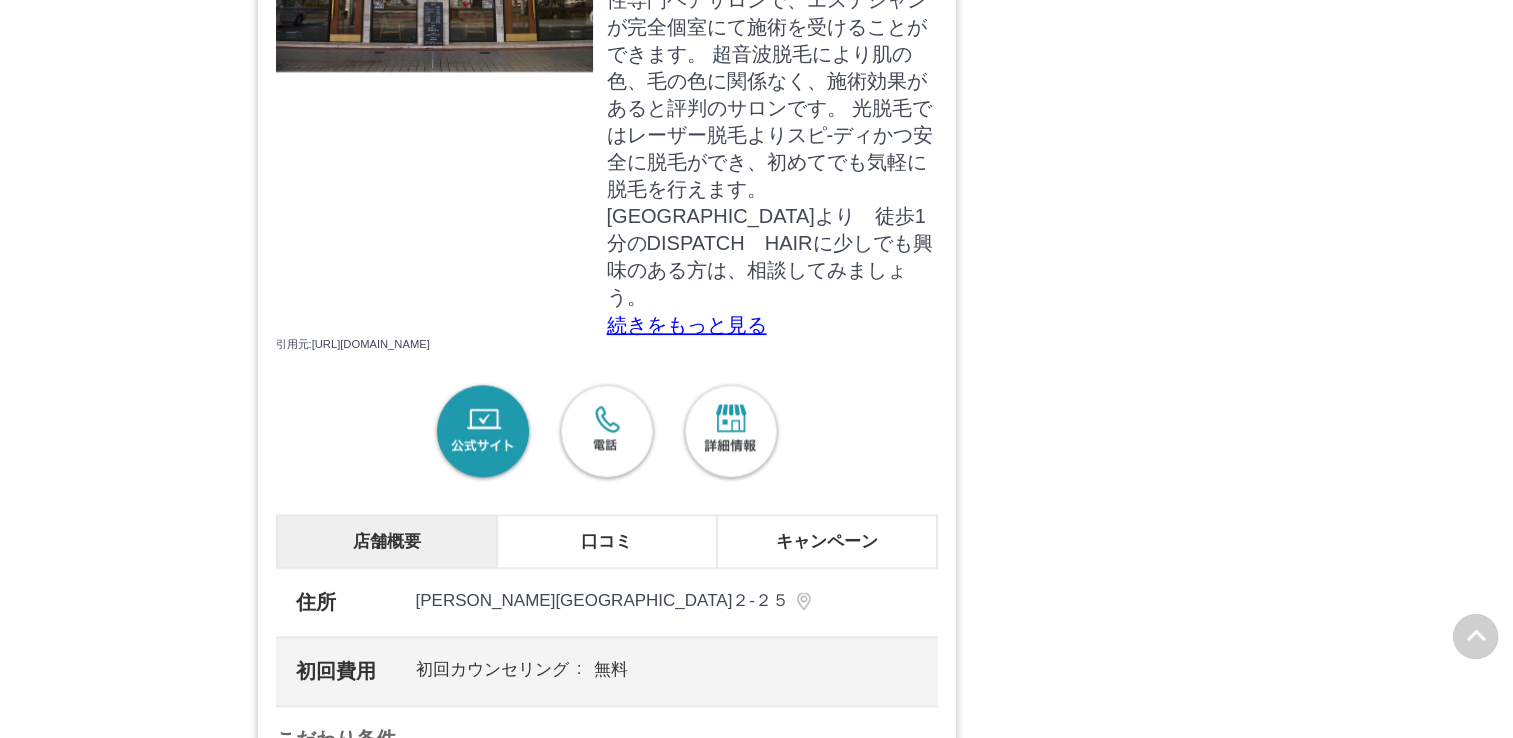 click on "公式サイト" at bounding box center [483, 432] 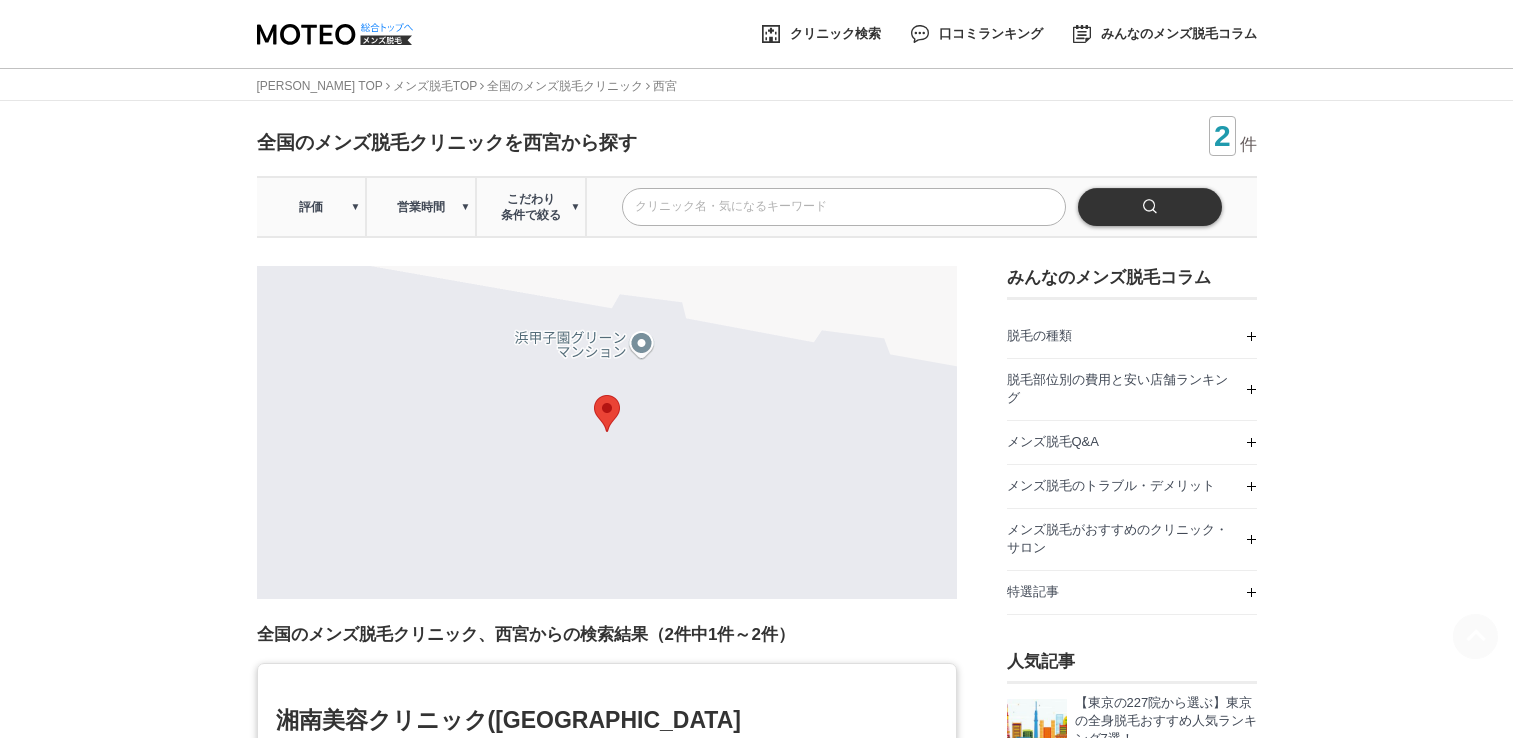 scroll, scrollTop: 0, scrollLeft: 0, axis: both 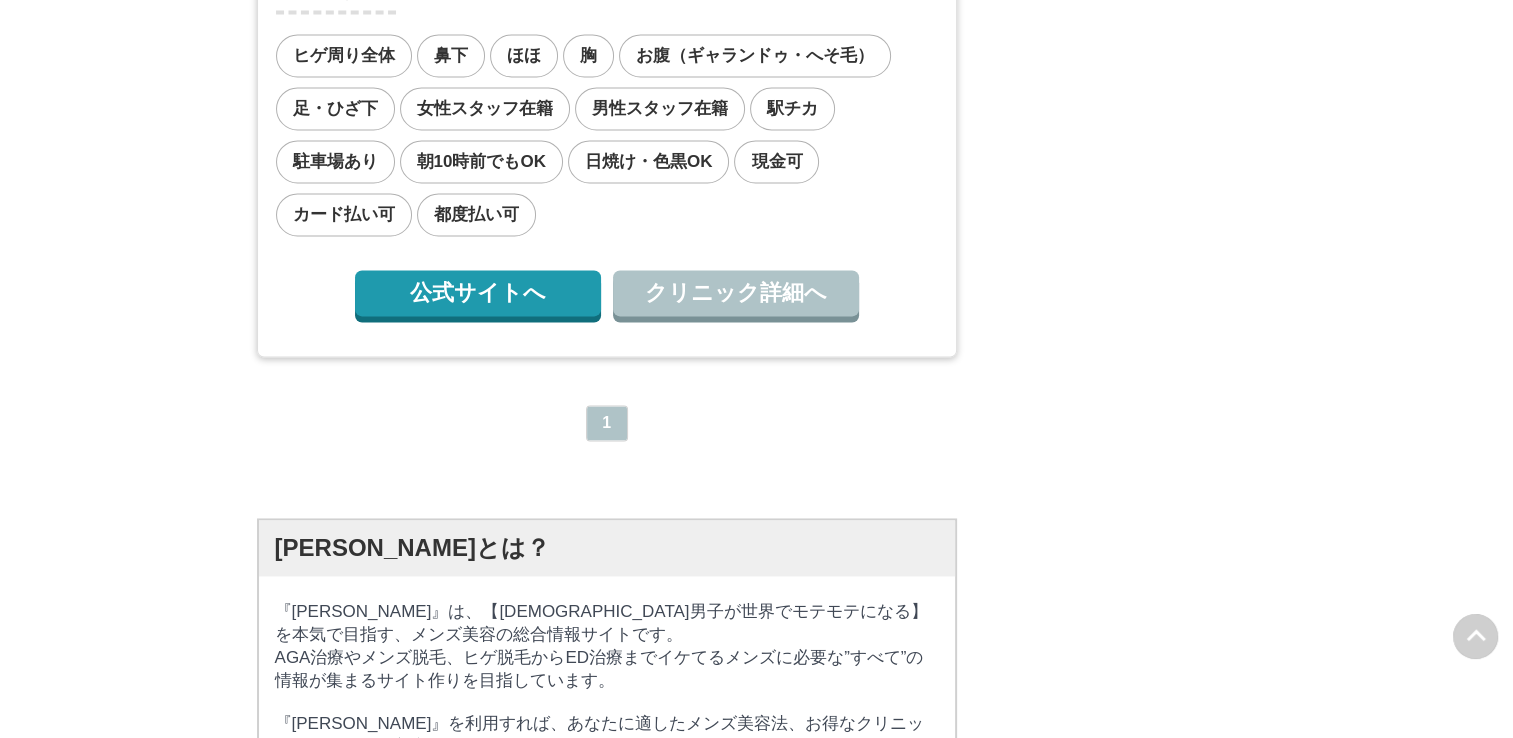 click on "クリニック詳細へ" at bounding box center (736, 293) 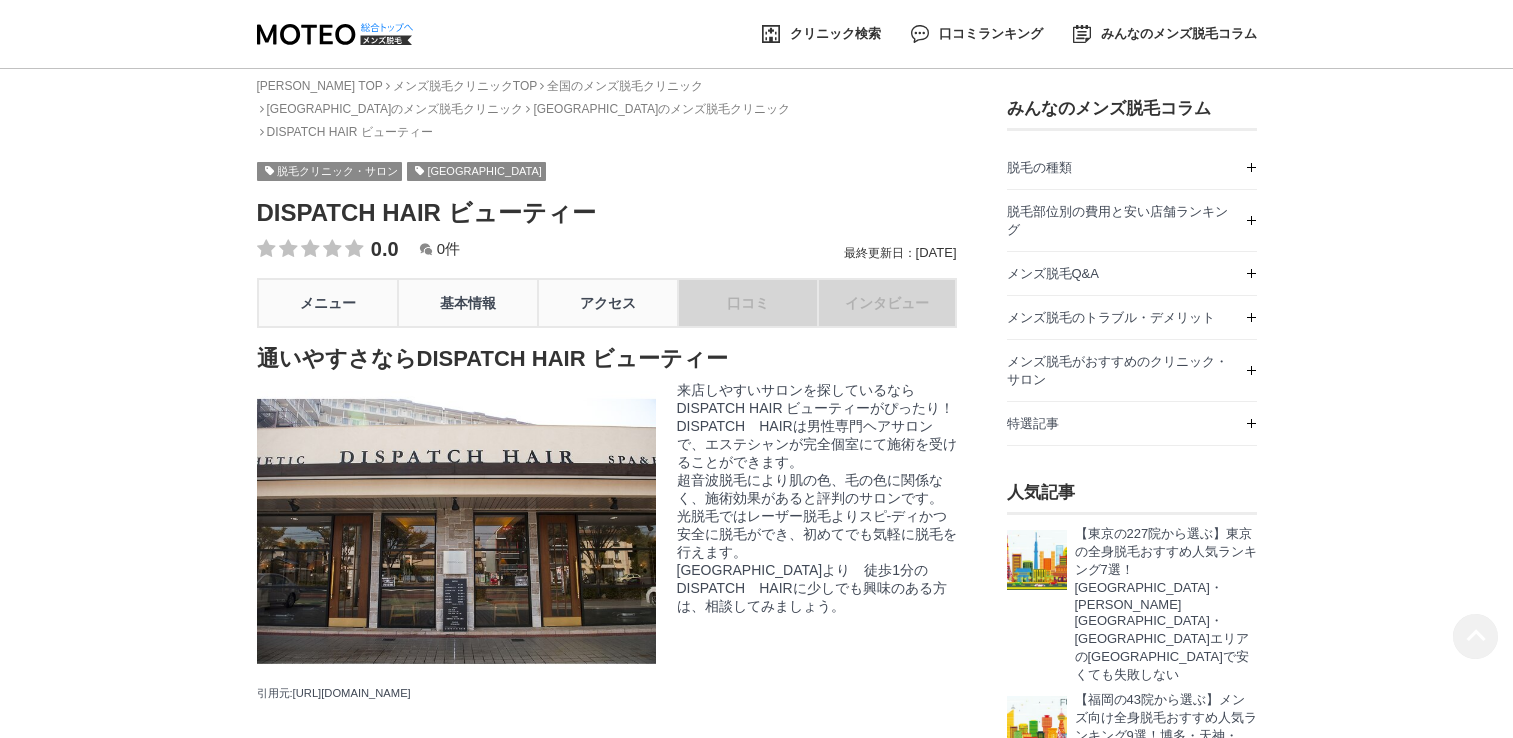 scroll, scrollTop: 0, scrollLeft: 0, axis: both 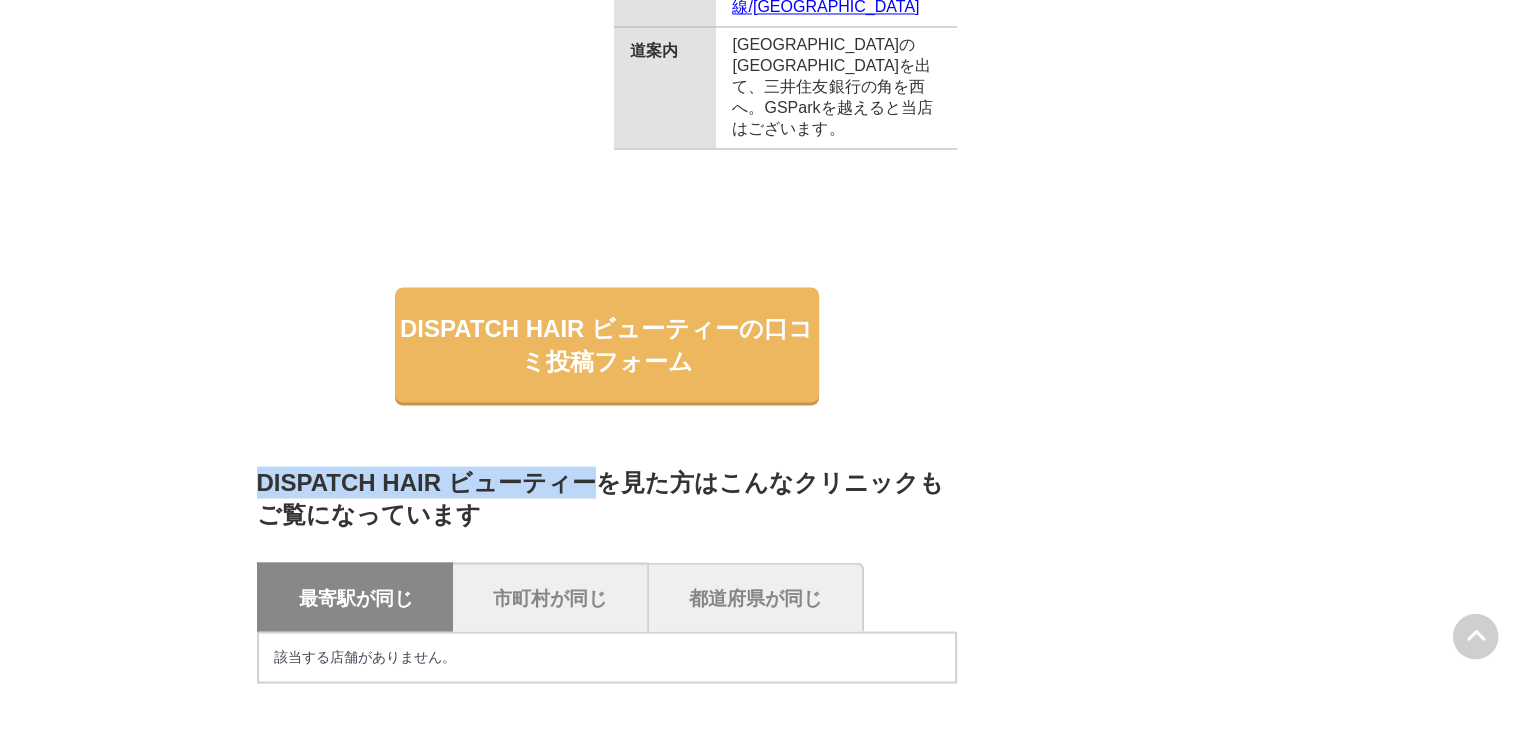 drag, startPoint x: 256, startPoint y: 539, endPoint x: 588, endPoint y: 522, distance: 332.43497 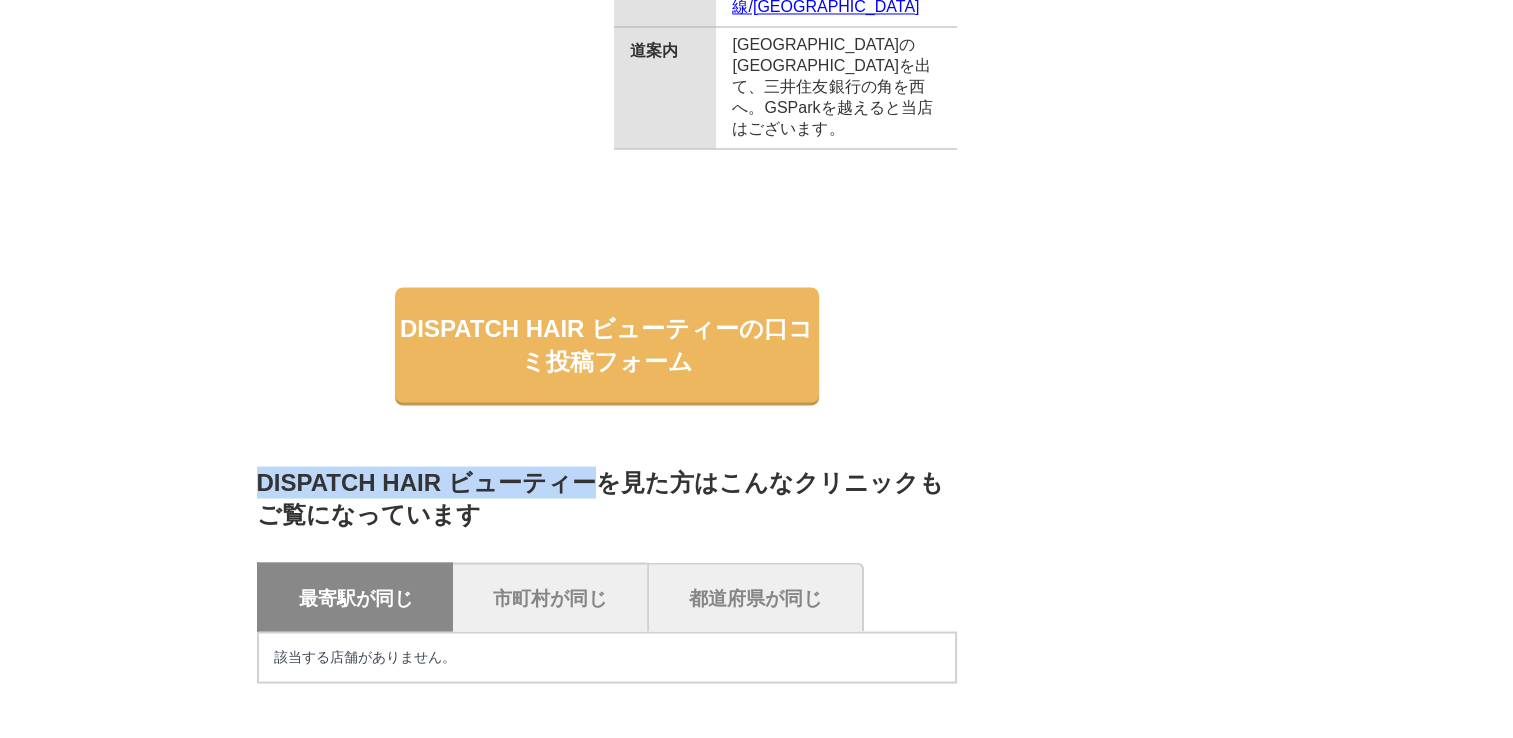 copy on "DISPATCH HAIR ビューティー" 